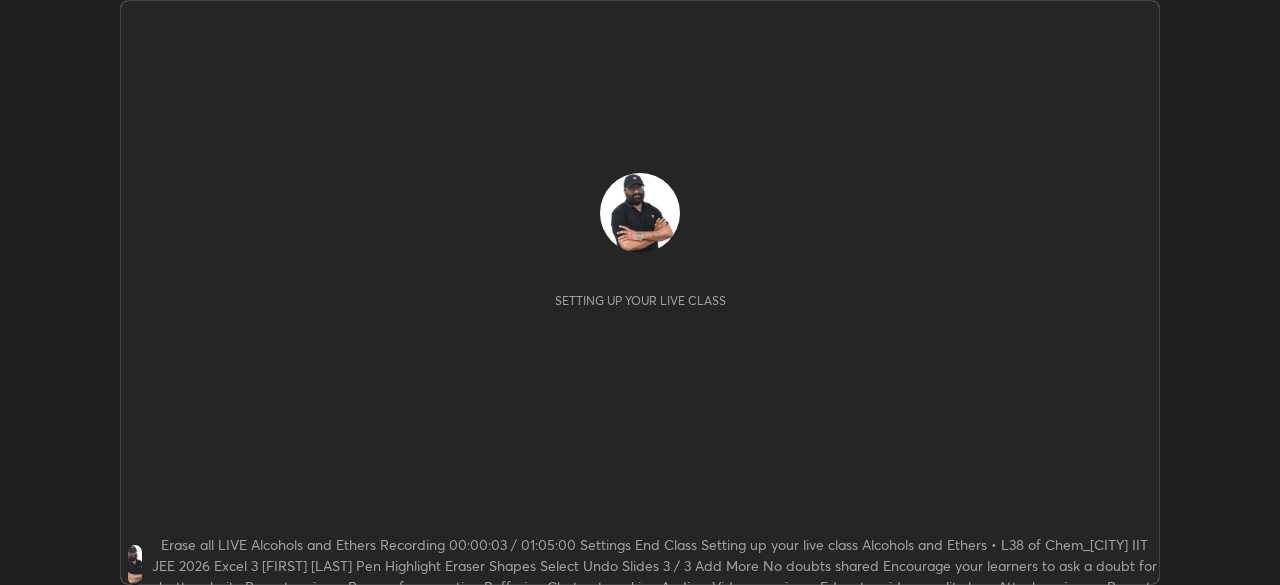 scroll, scrollTop: 0, scrollLeft: 0, axis: both 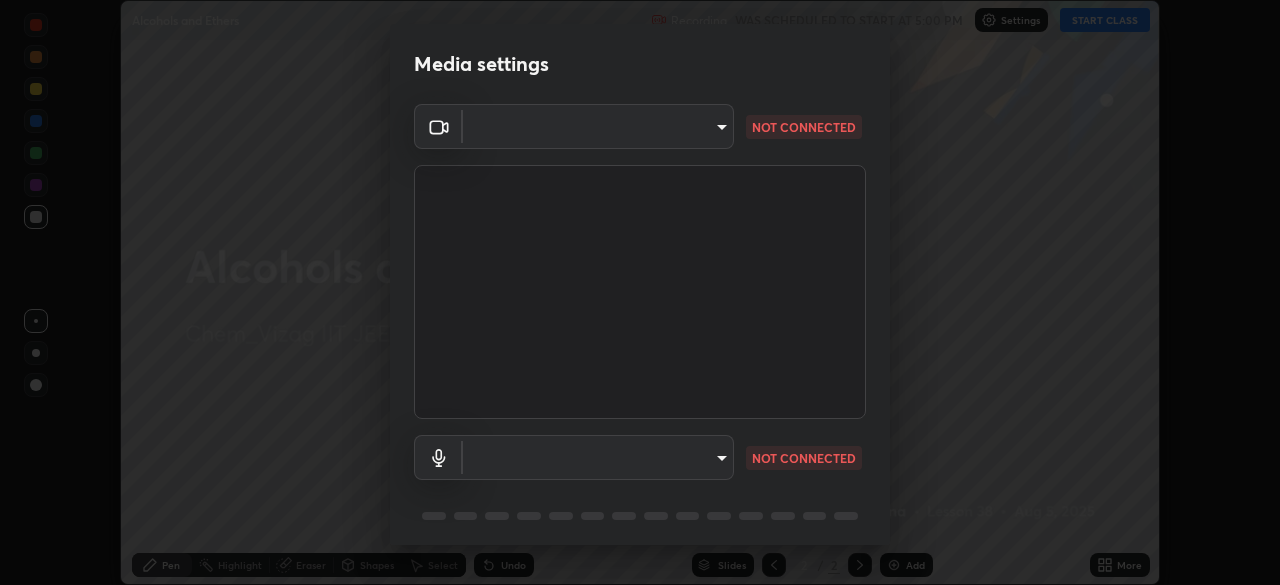 type on "16a3ea641df93e9f5ebf54f9e04601d458bfbe5b1de0b77a33e5a410cb71acb5" 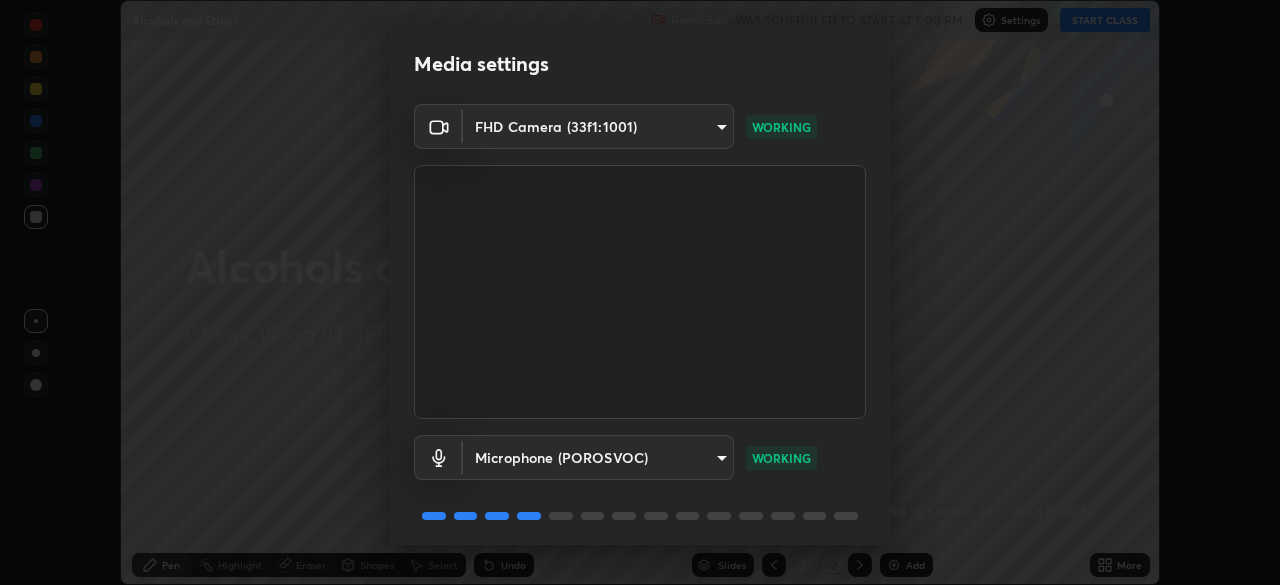 scroll, scrollTop: 71, scrollLeft: 0, axis: vertical 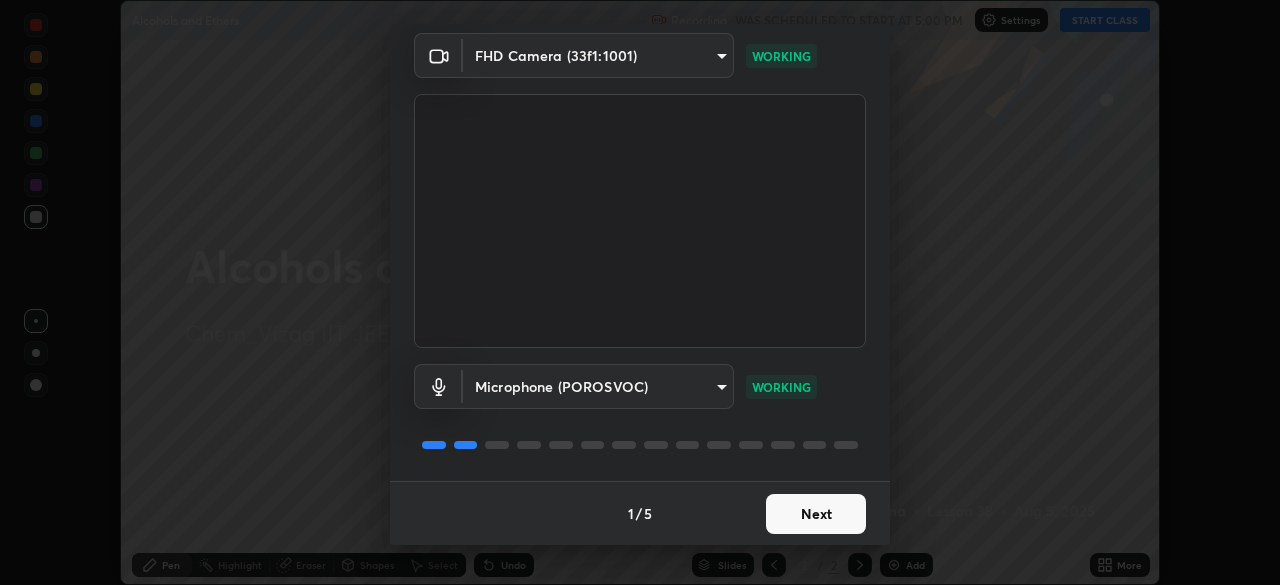 click on "Next" at bounding box center [816, 514] 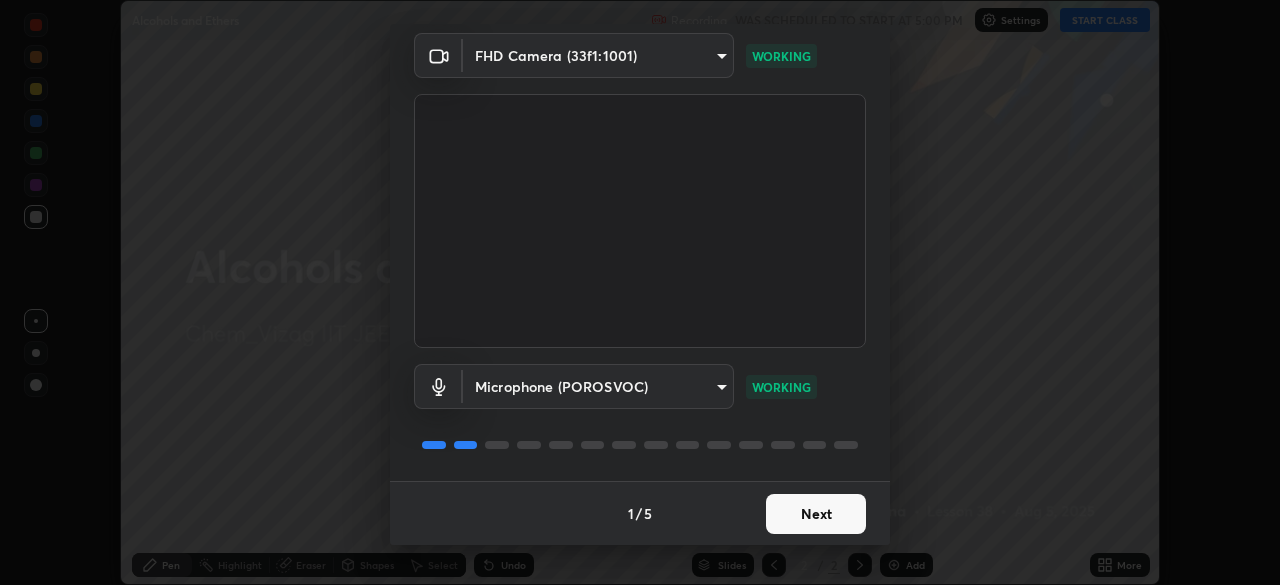 scroll, scrollTop: 0, scrollLeft: 0, axis: both 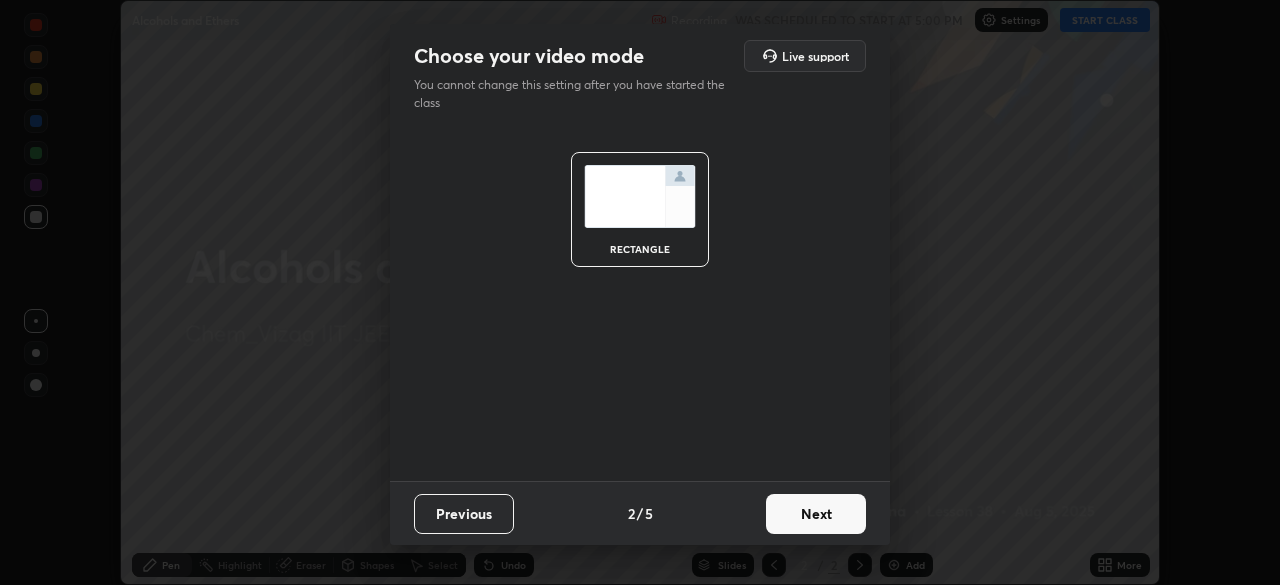 click on "Next" at bounding box center (816, 514) 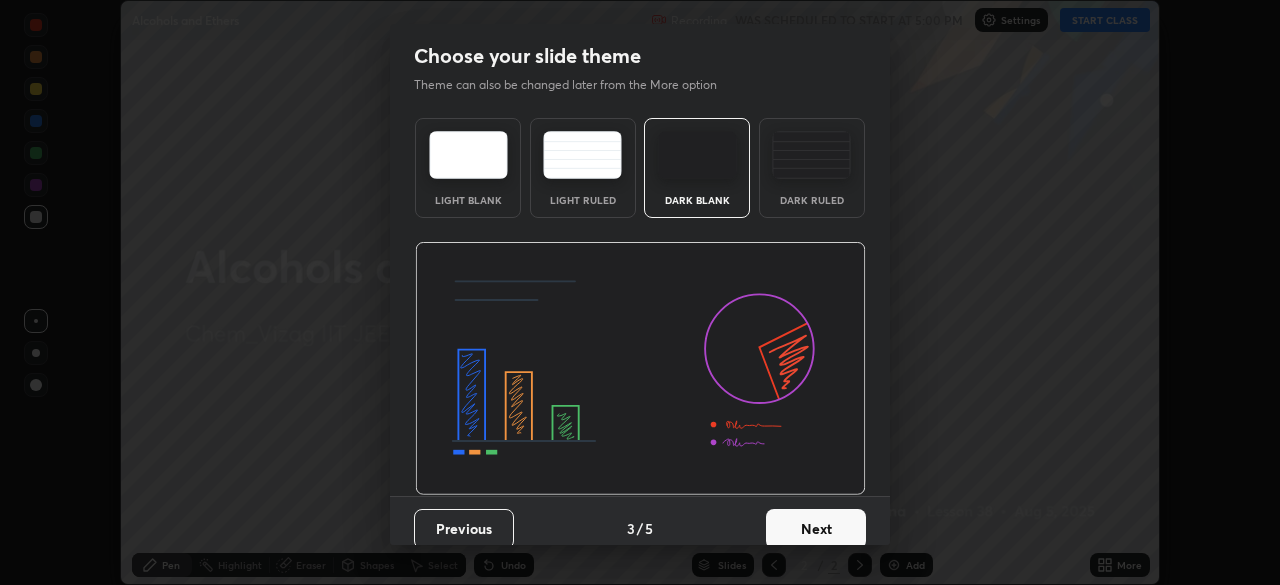 click on "Next" at bounding box center (816, 529) 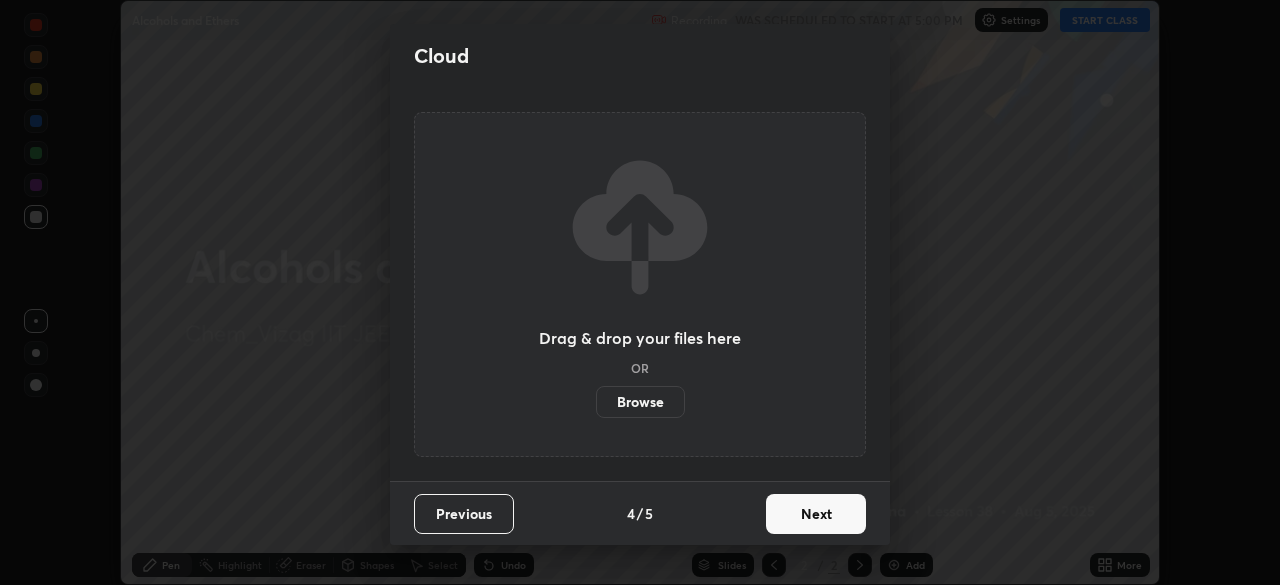 click on "Next" at bounding box center [816, 514] 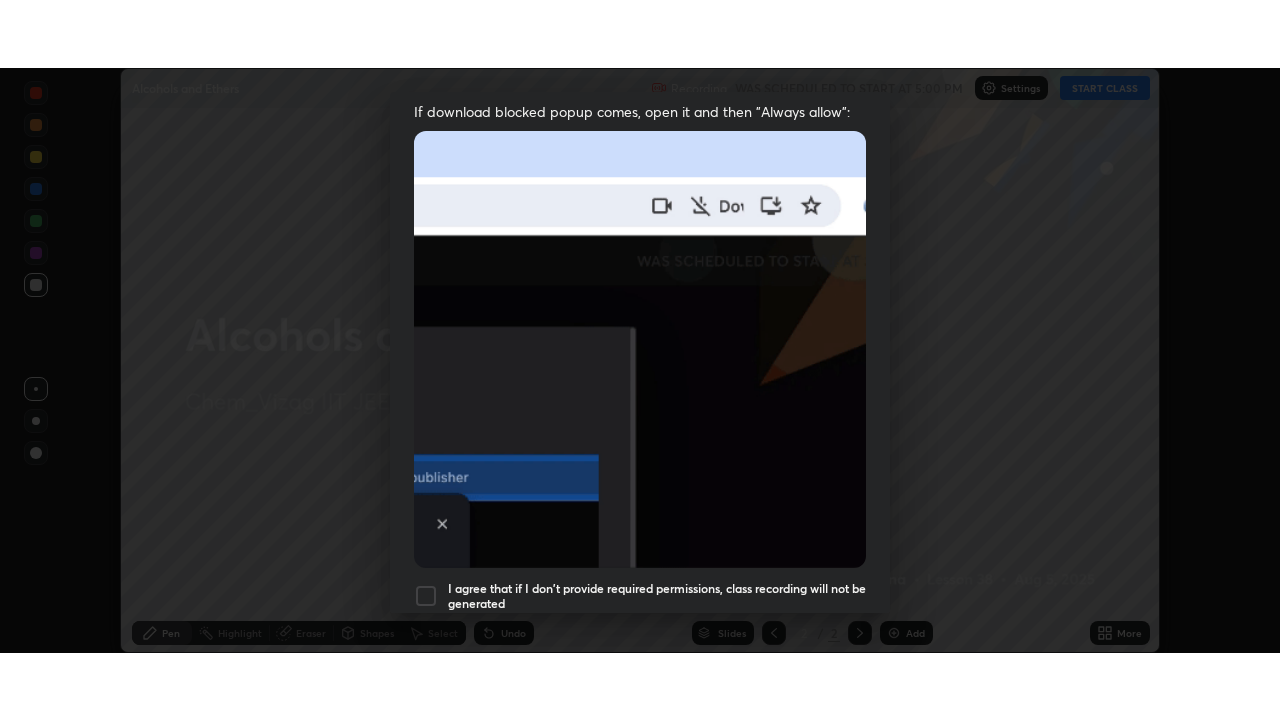 scroll, scrollTop: 479, scrollLeft: 0, axis: vertical 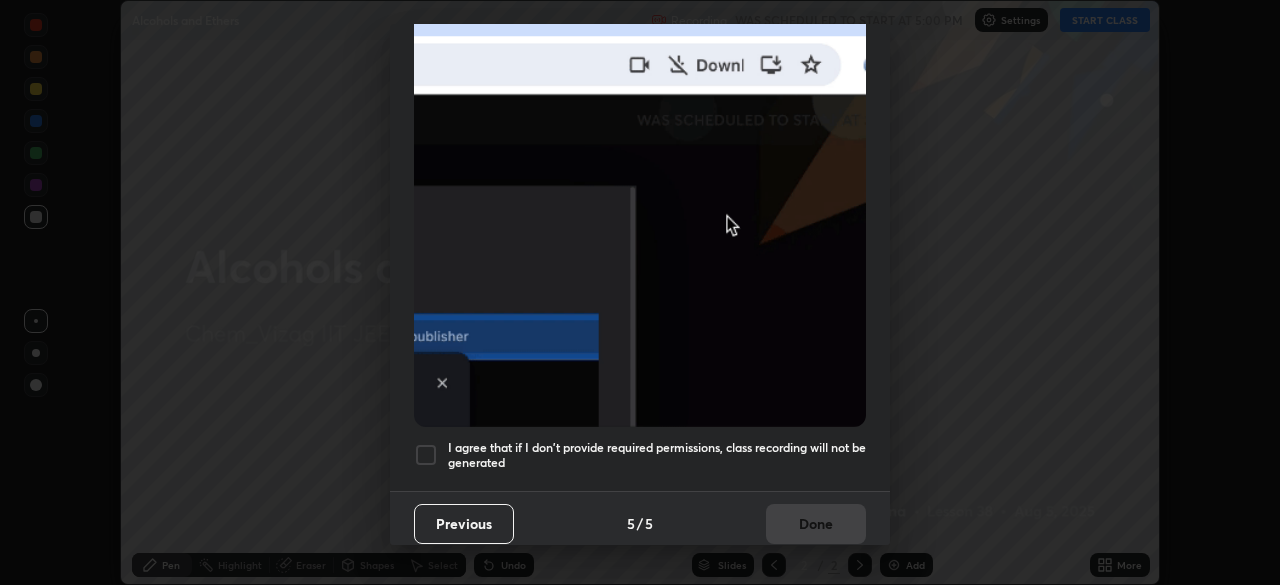 click on "I agree that if I don't provide required permissions, class recording will not be generated" at bounding box center [657, 455] 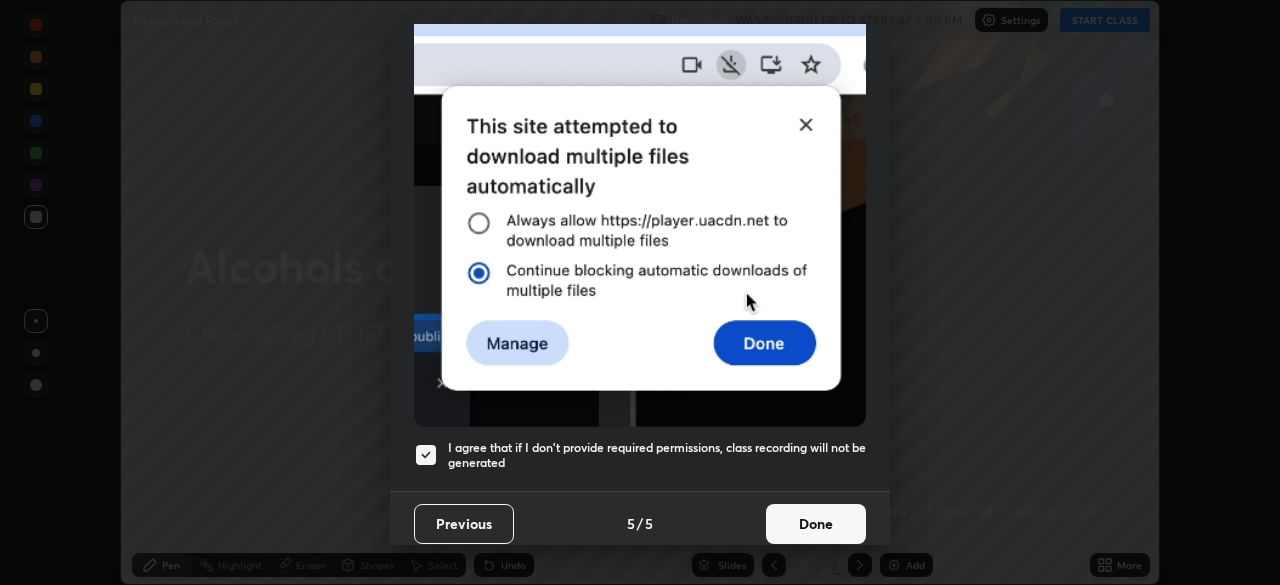 click on "Done" at bounding box center [816, 524] 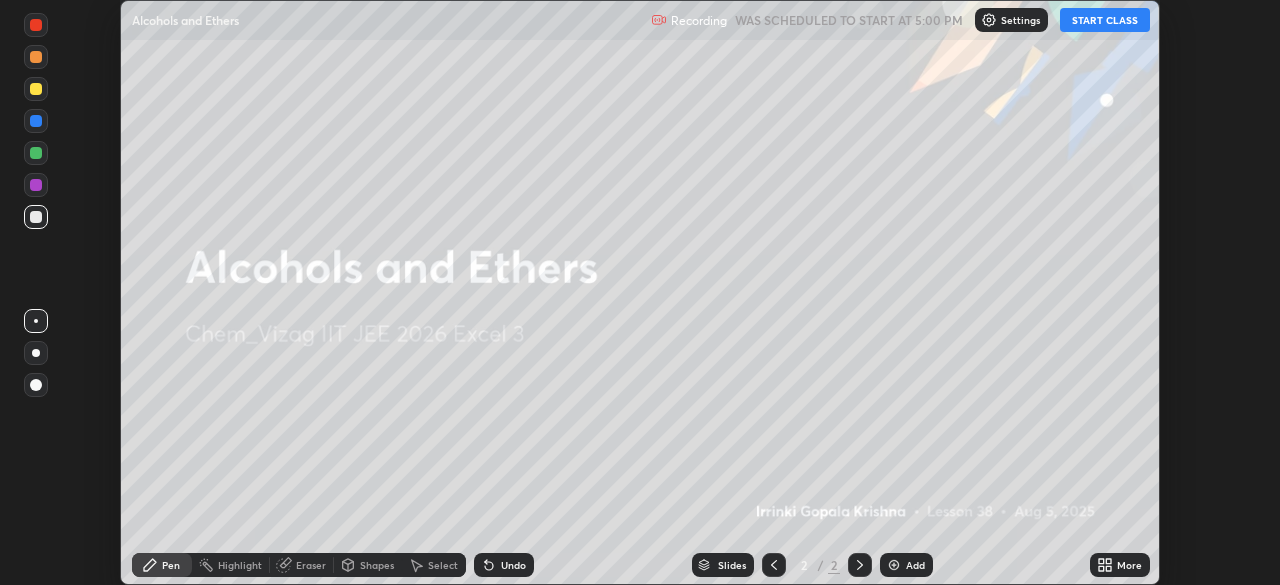 click 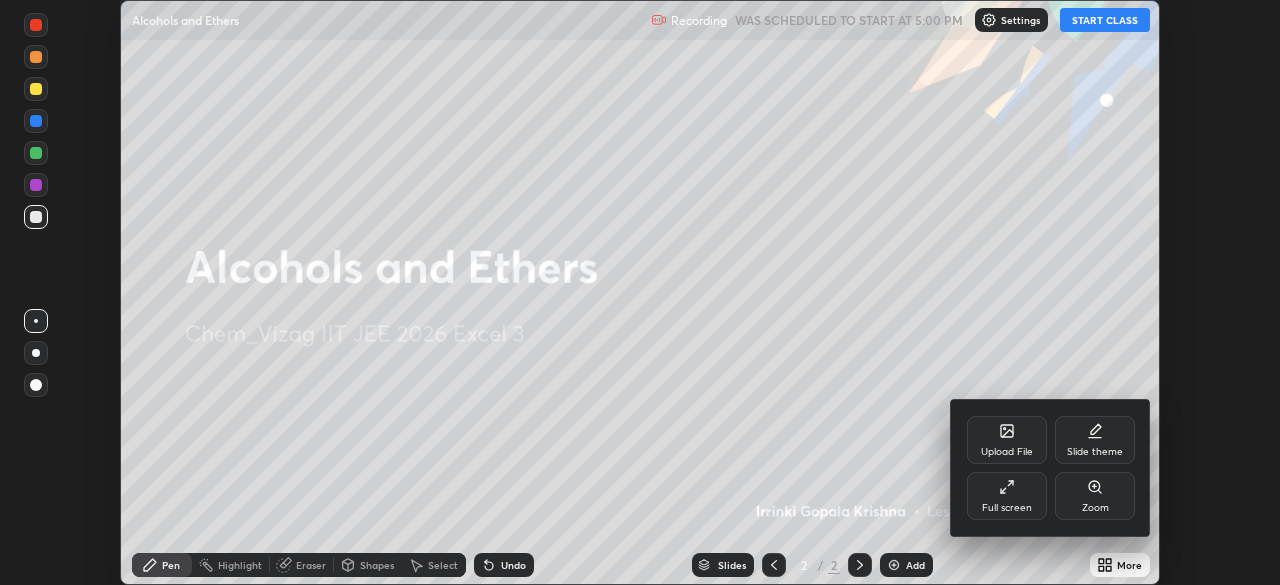 click 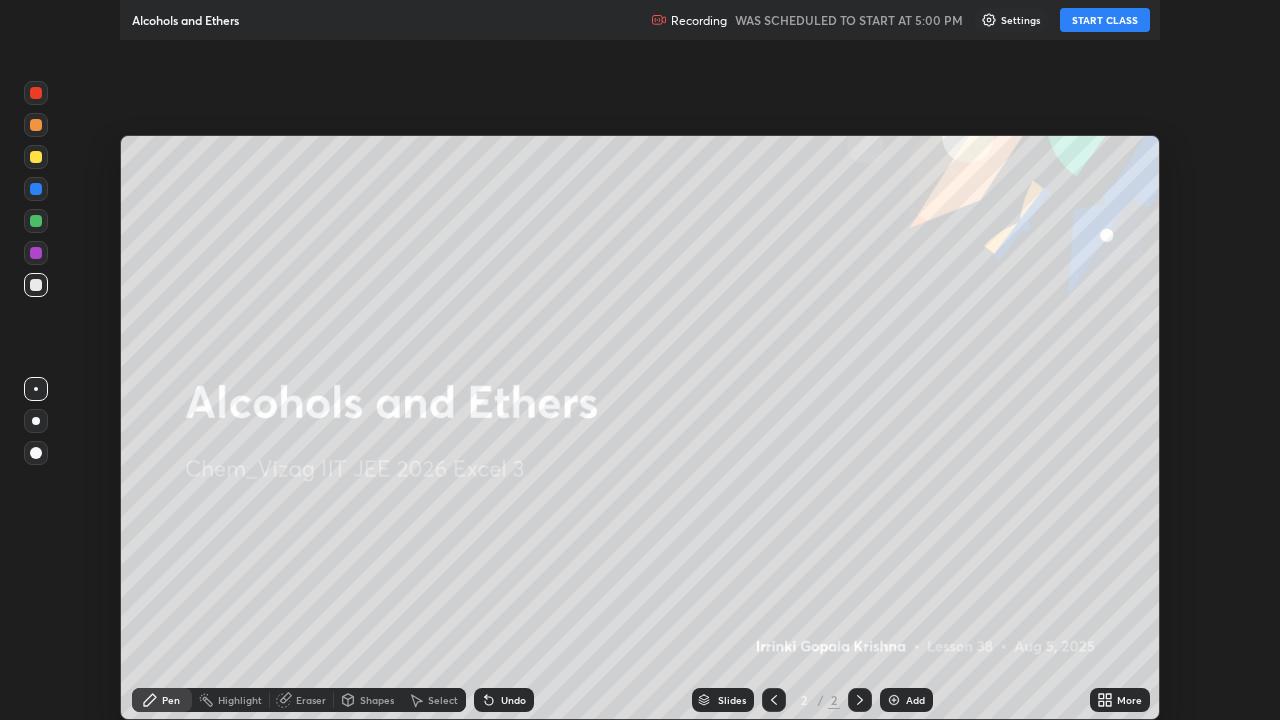 scroll, scrollTop: 99280, scrollLeft: 98720, axis: both 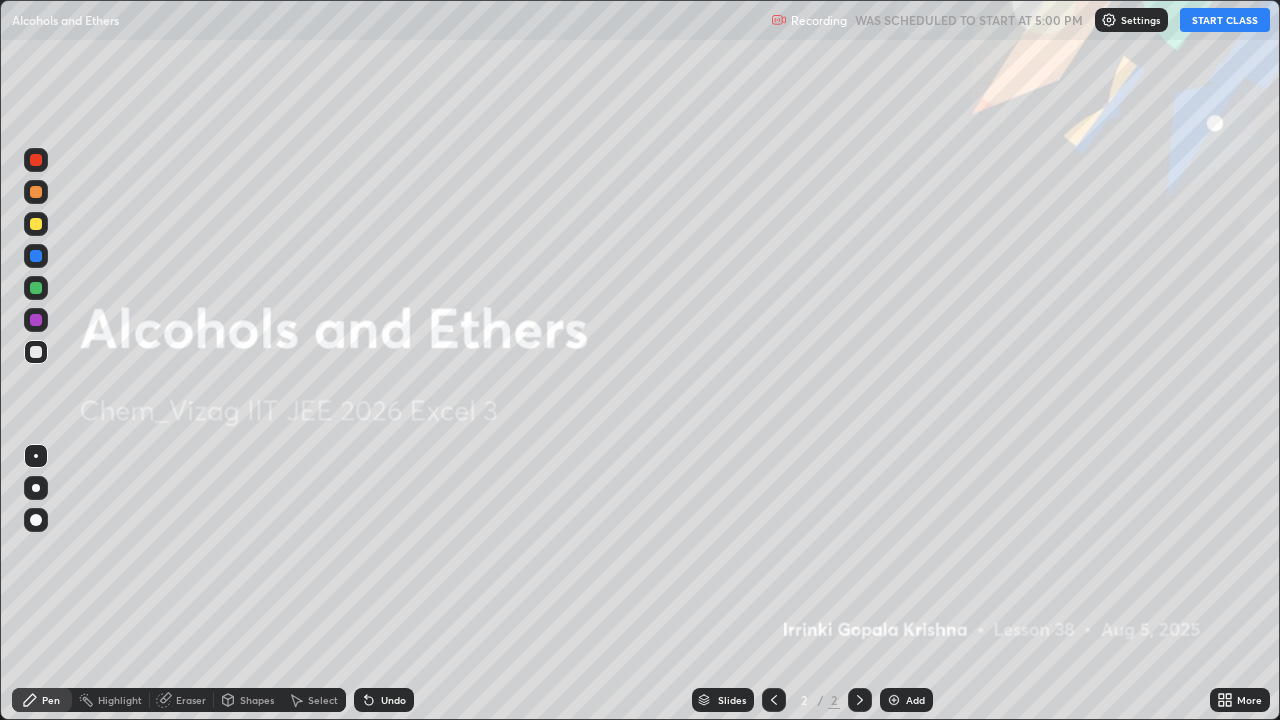 click on "Add" at bounding box center [915, 700] 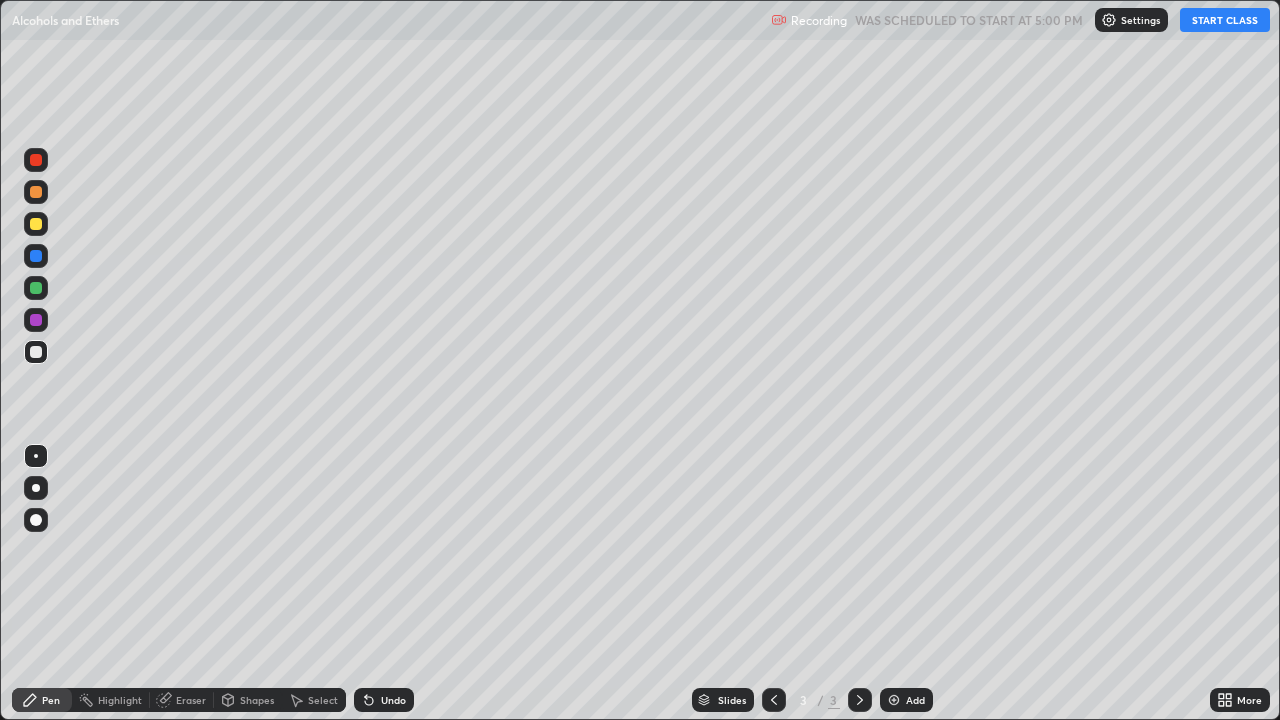 click on "START CLASS" at bounding box center (1225, 20) 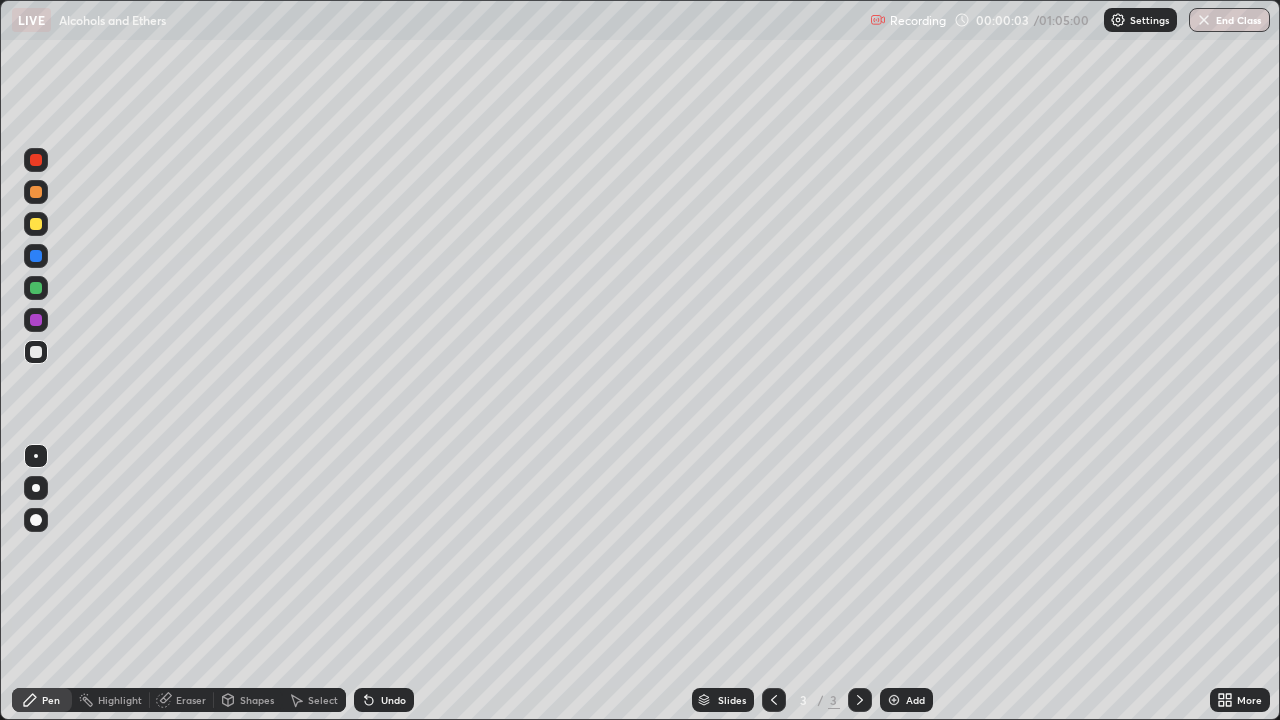 click at bounding box center [36, 224] 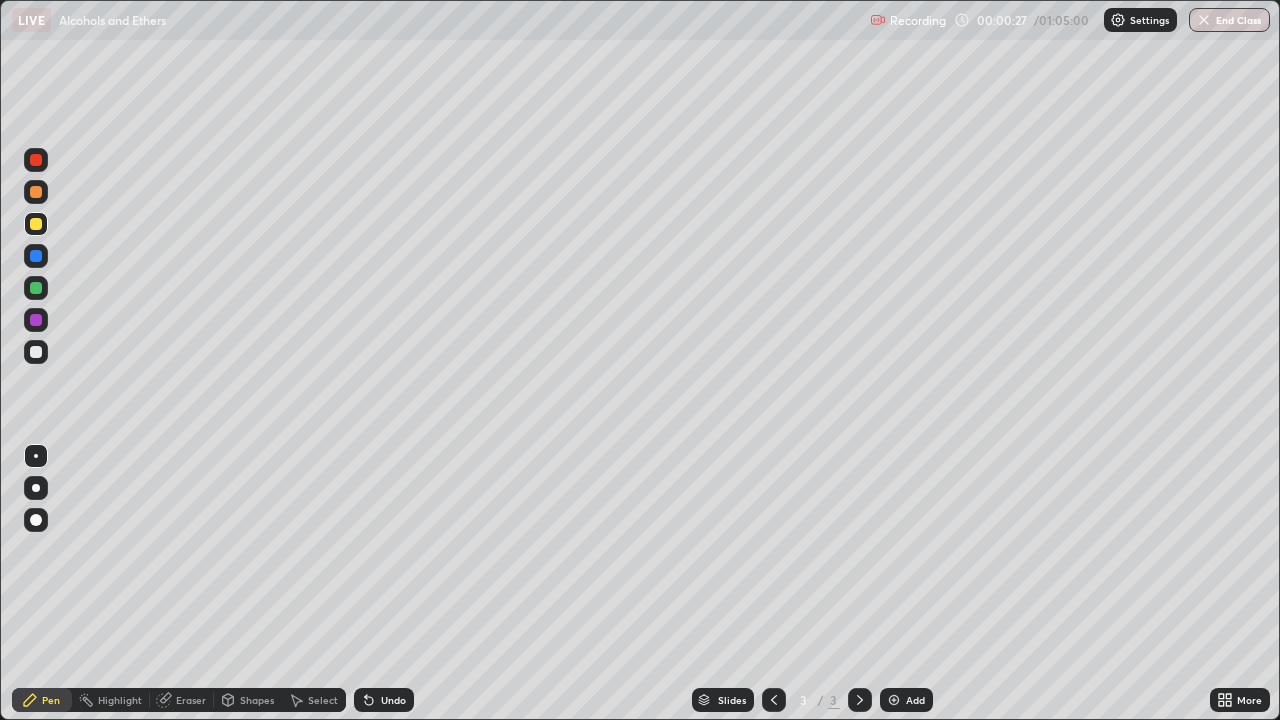 click at bounding box center (36, 352) 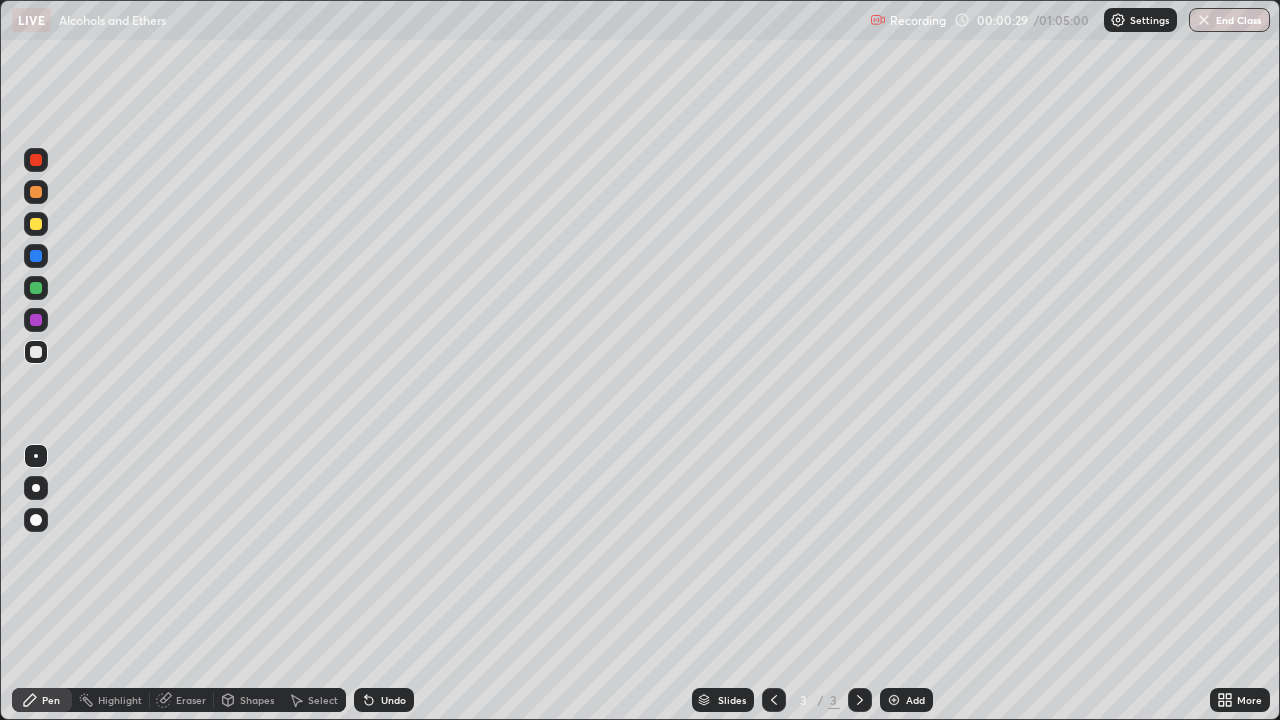 click at bounding box center (36, 488) 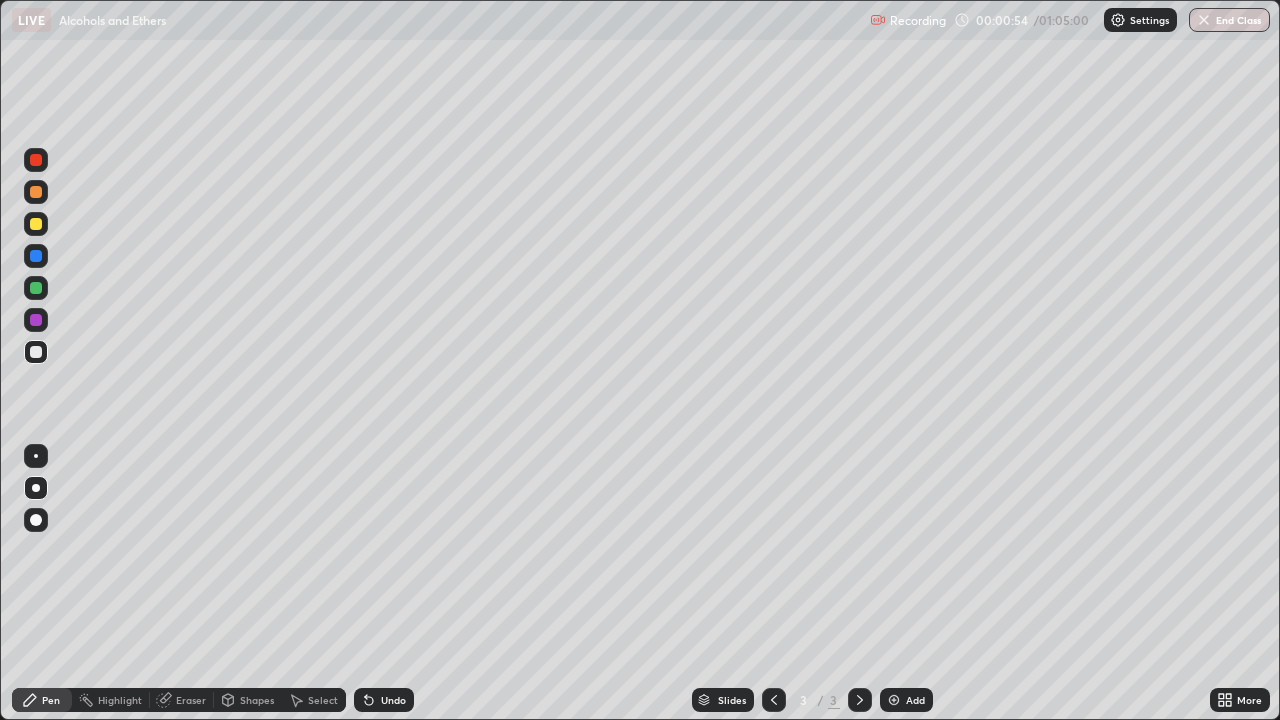 click on "Undo" at bounding box center (393, 700) 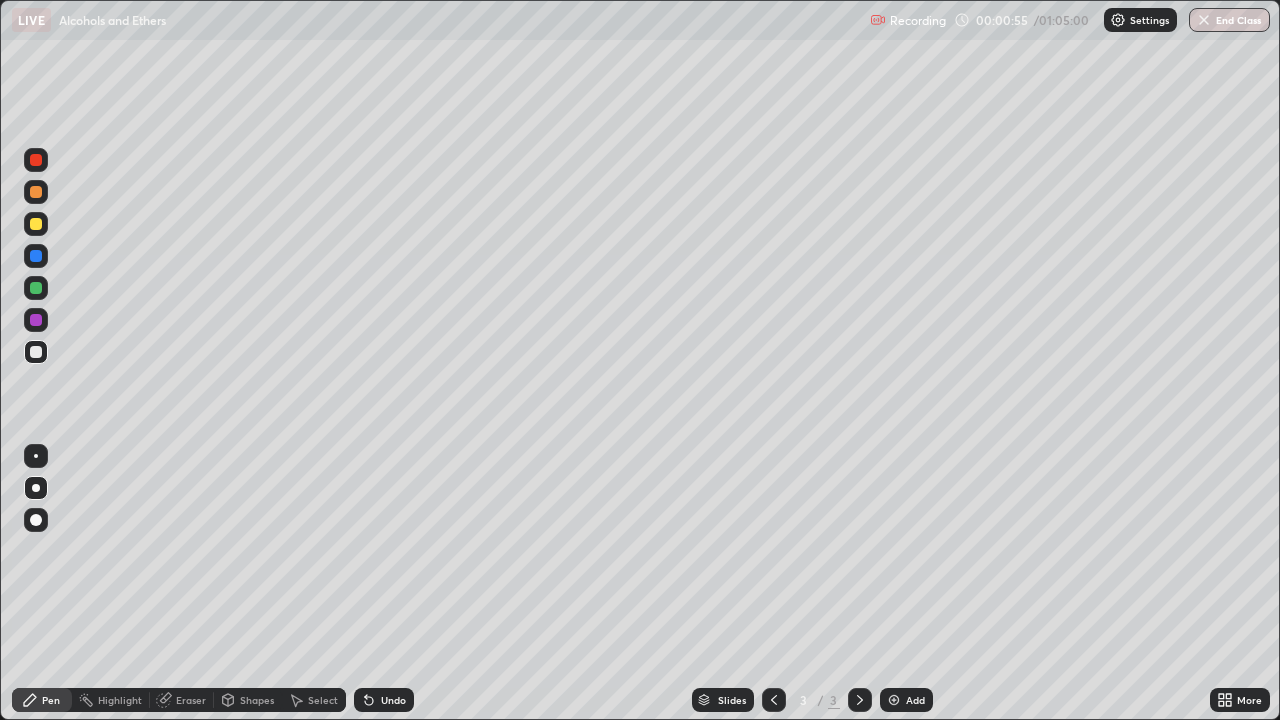 click on "Undo" at bounding box center [393, 700] 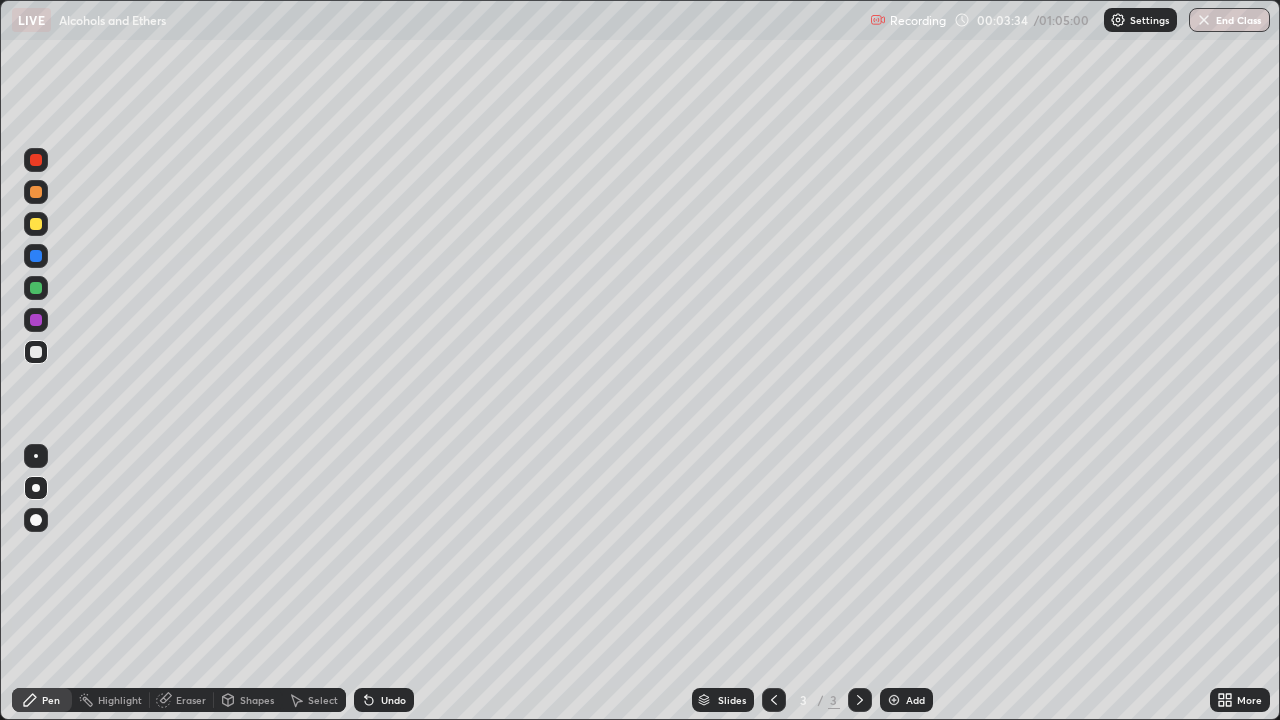 click at bounding box center [36, 288] 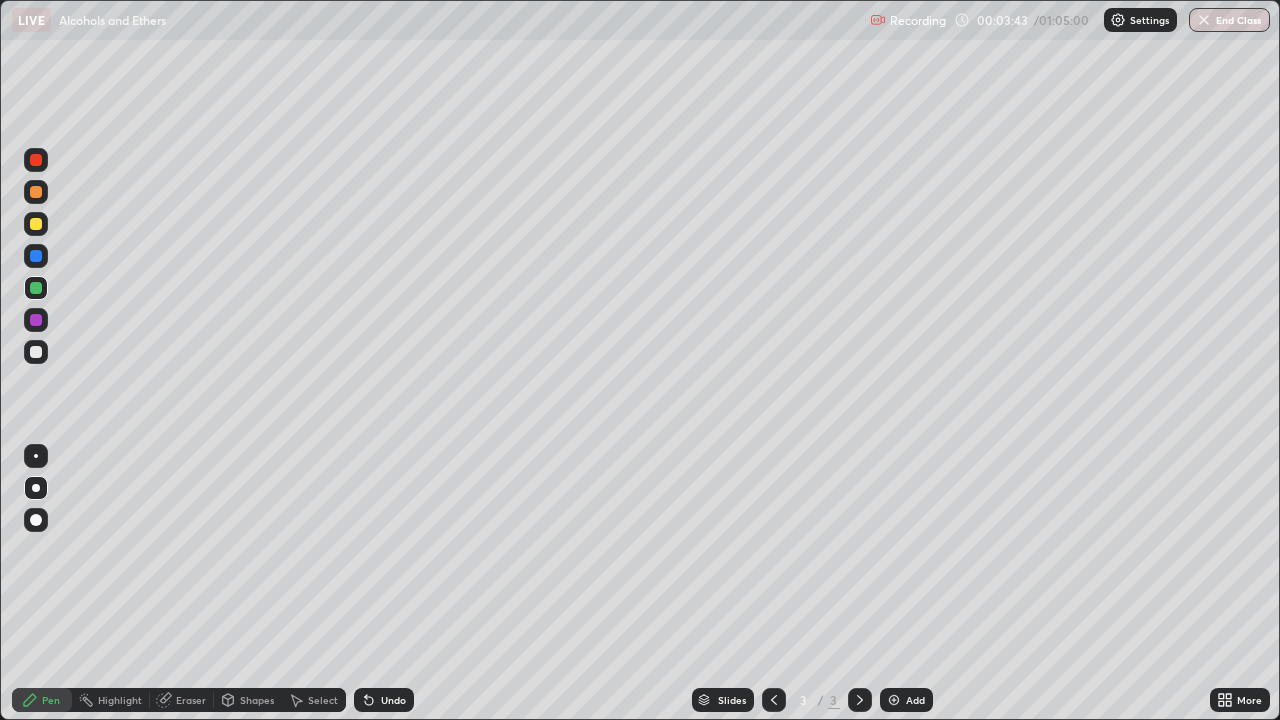 click at bounding box center [36, 224] 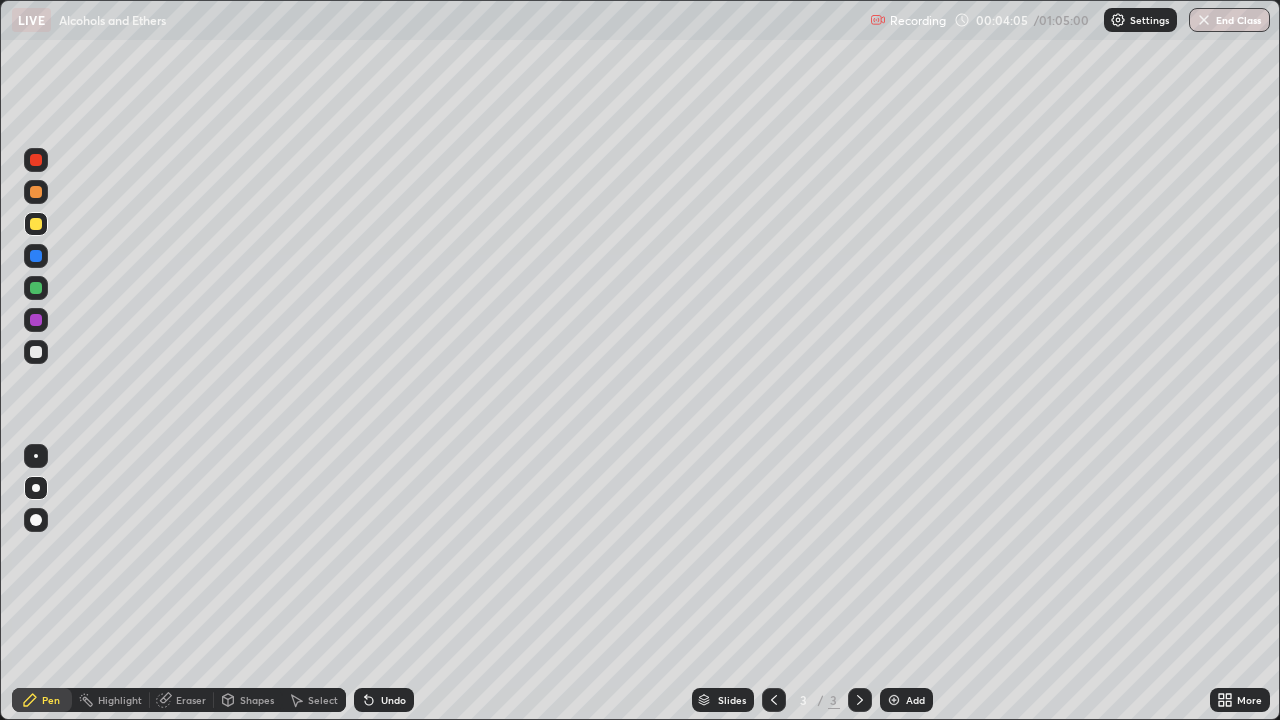 click 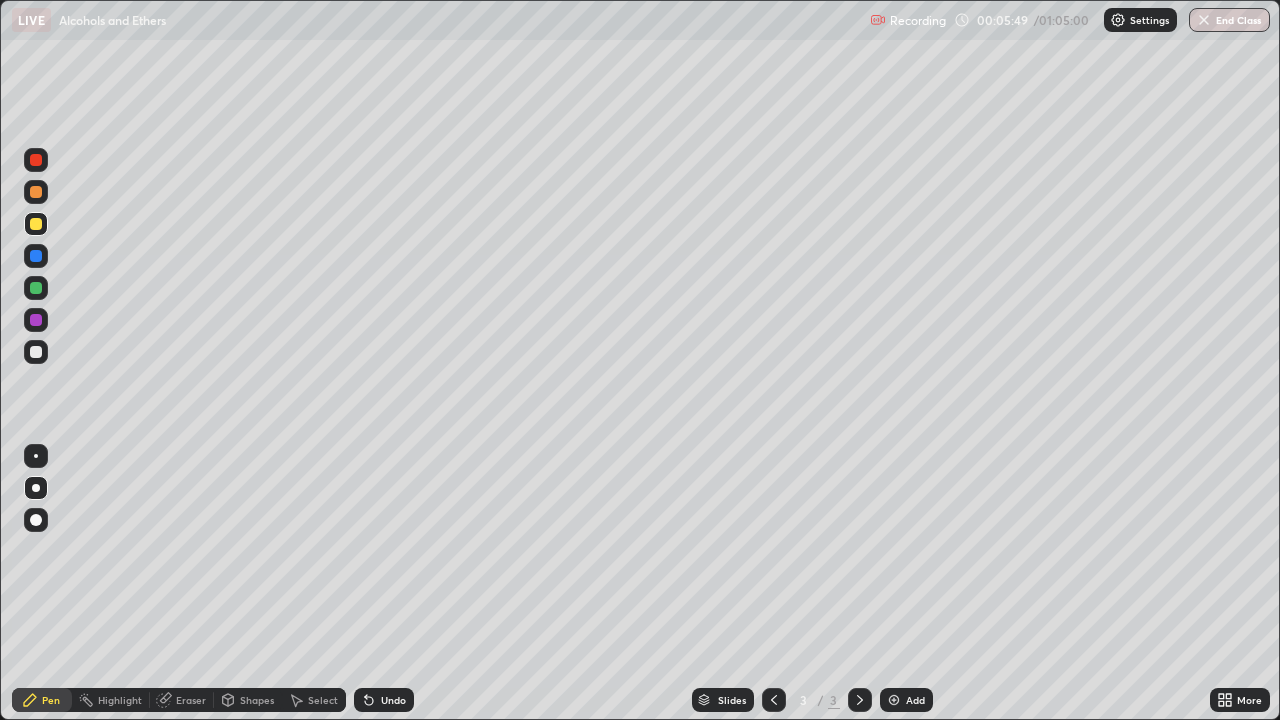 click at bounding box center (36, 352) 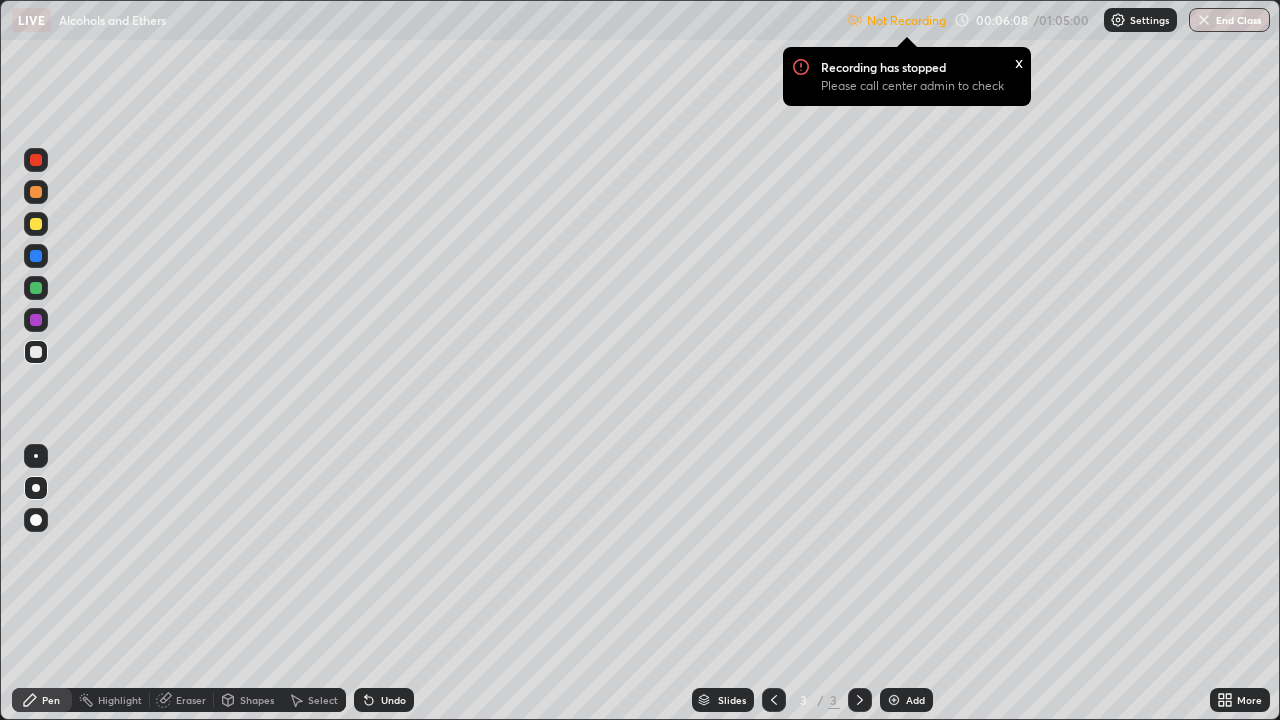 click on "Settings" at bounding box center [1149, 20] 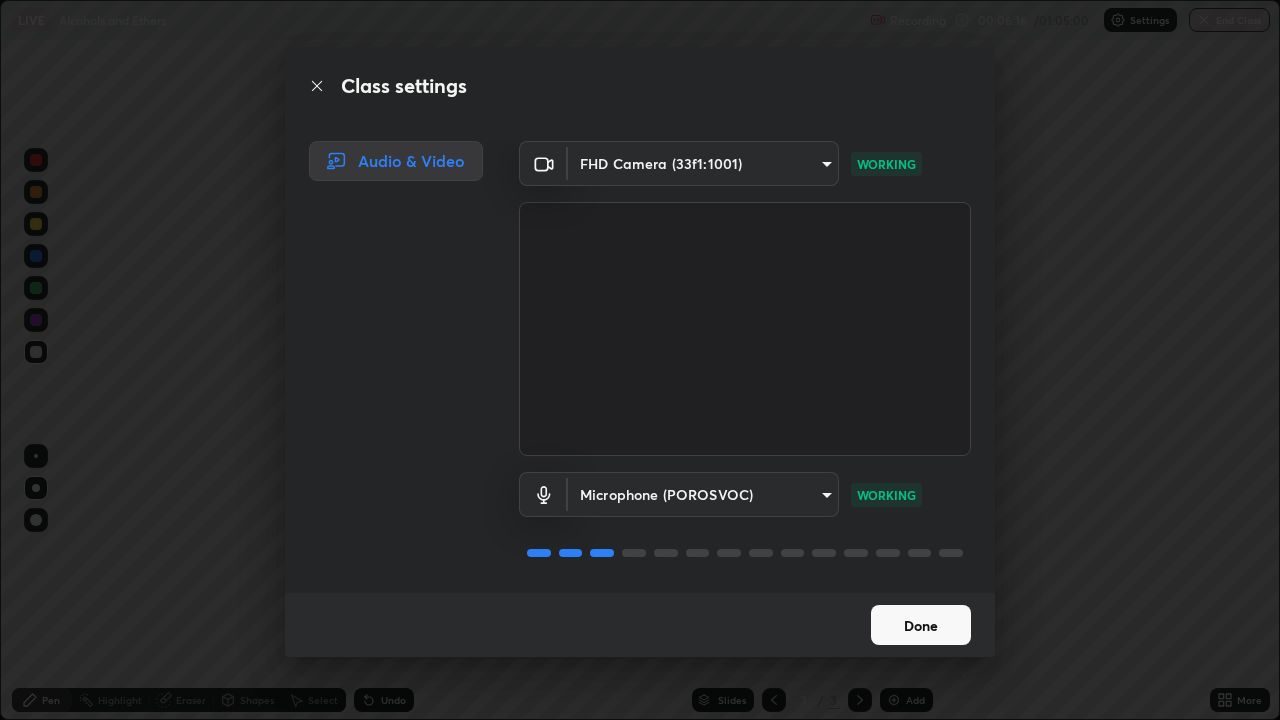 click on "Done" at bounding box center (921, 625) 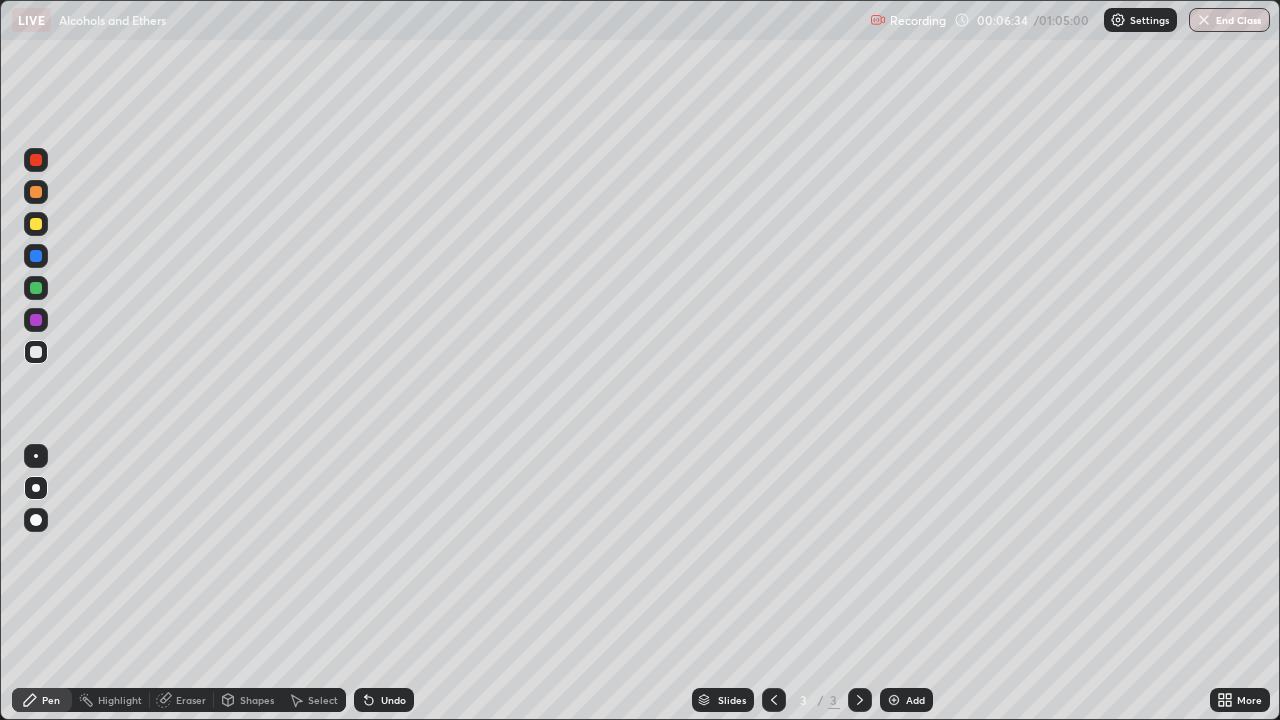click on "Undo" at bounding box center (384, 700) 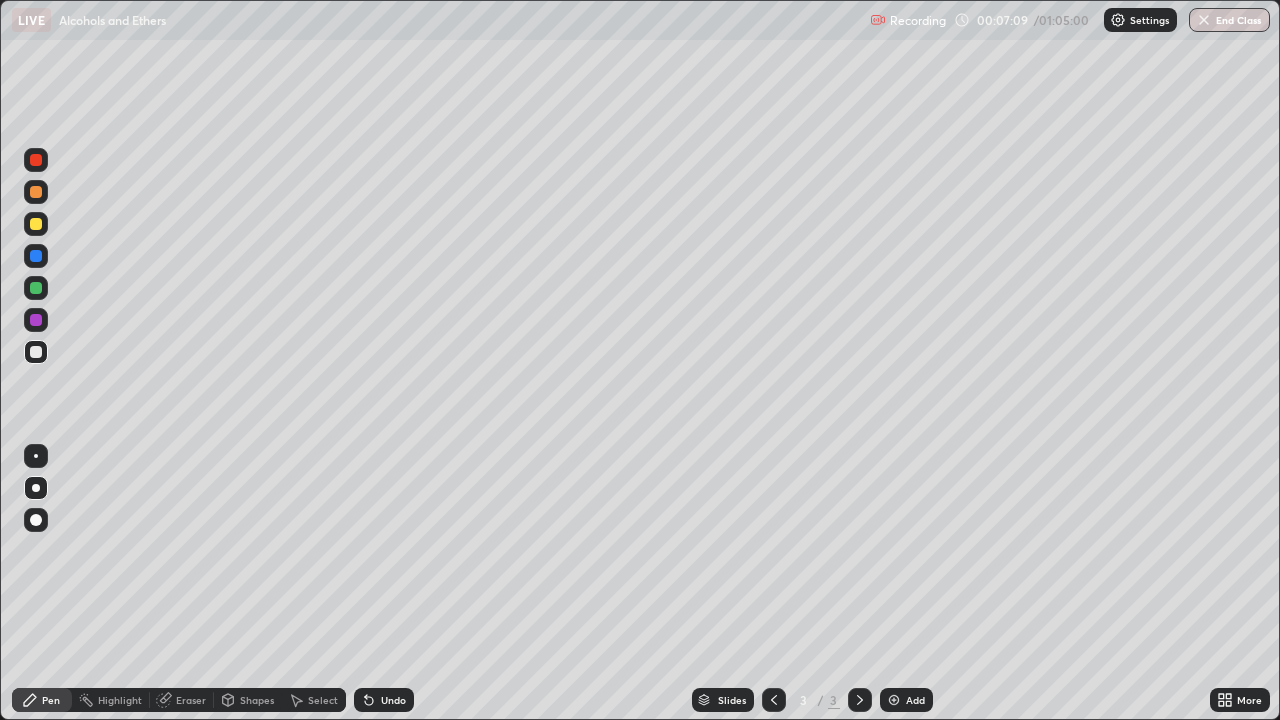 click at bounding box center [36, 160] 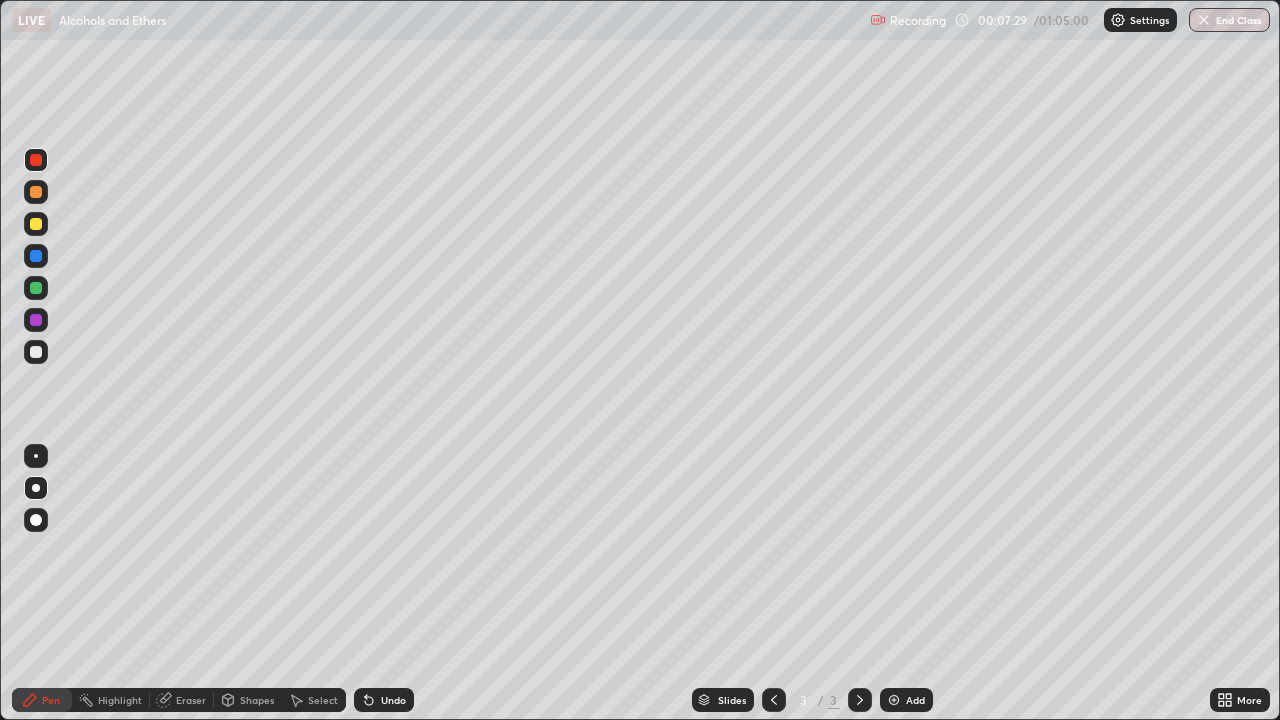 click at bounding box center [36, 224] 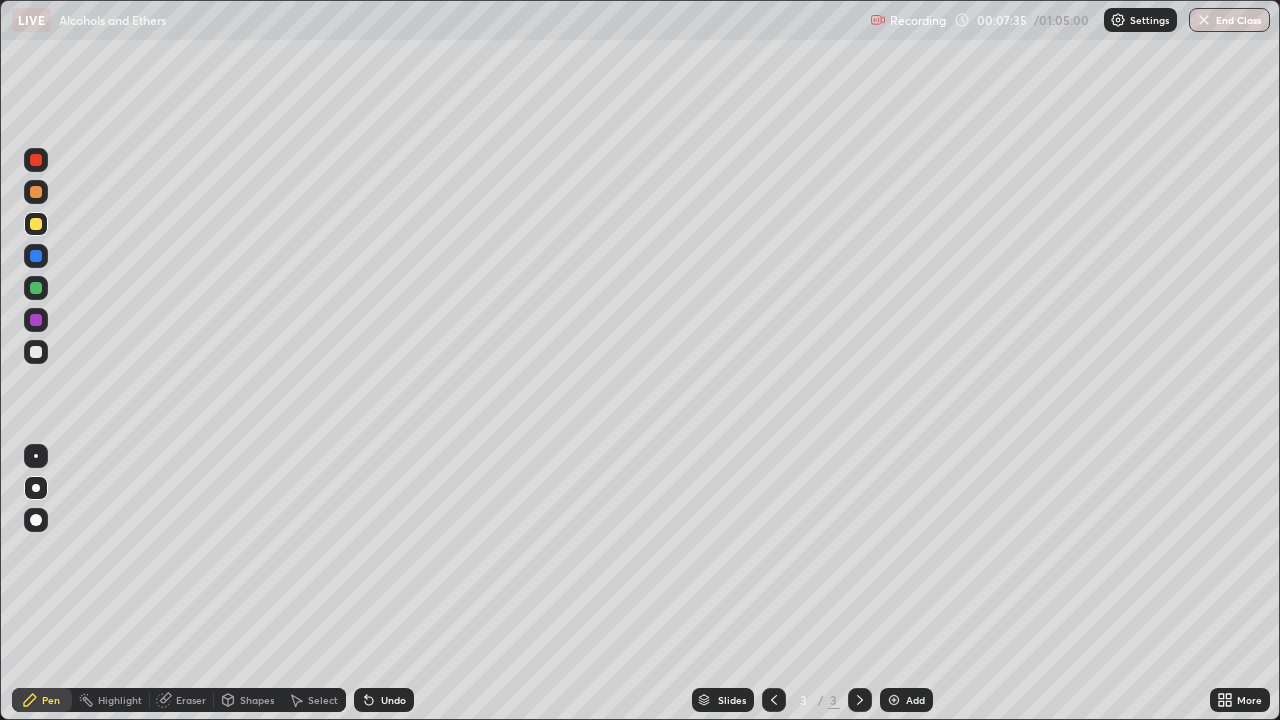 click on "Undo" at bounding box center (384, 700) 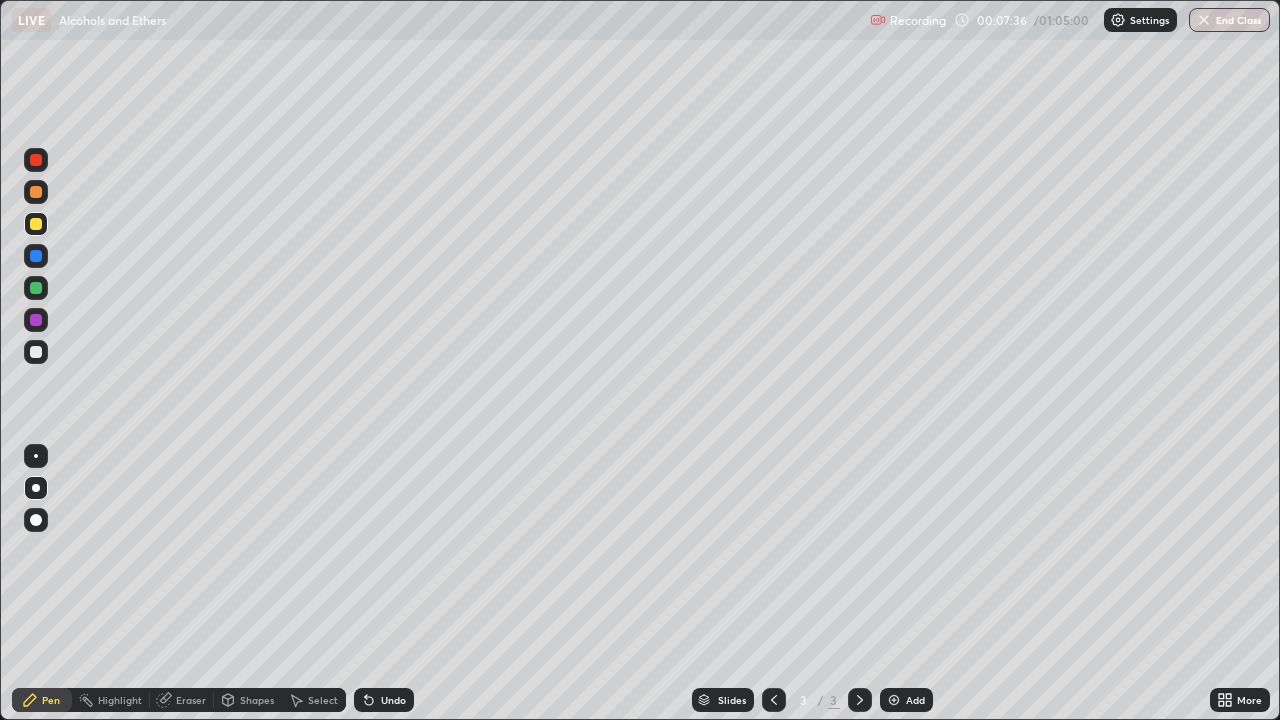 click on "Undo" at bounding box center [393, 700] 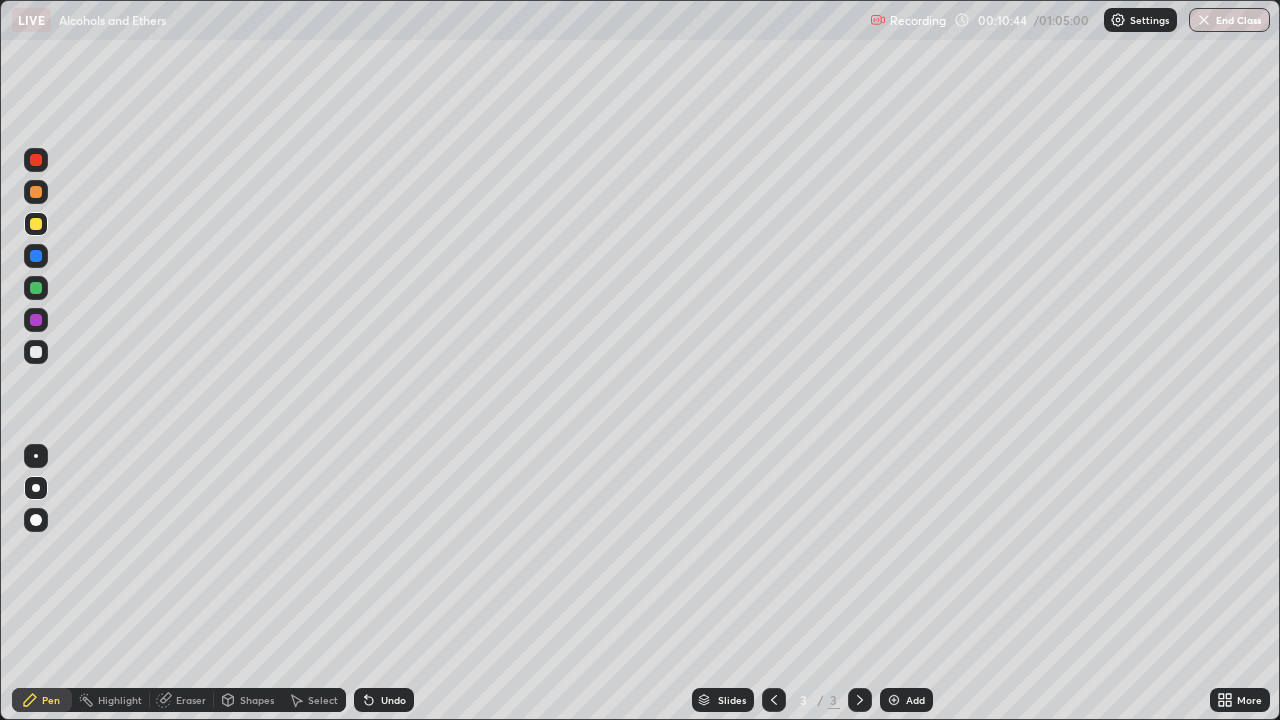 click at bounding box center (894, 700) 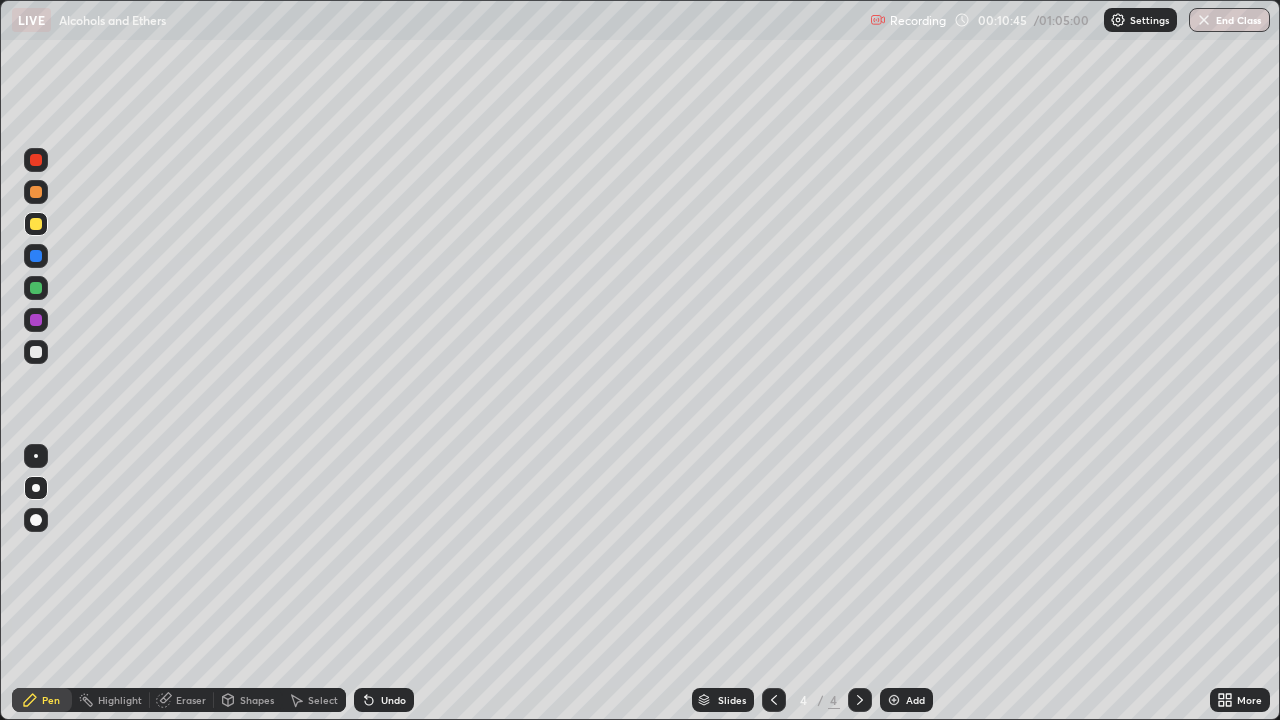 click at bounding box center [36, 352] 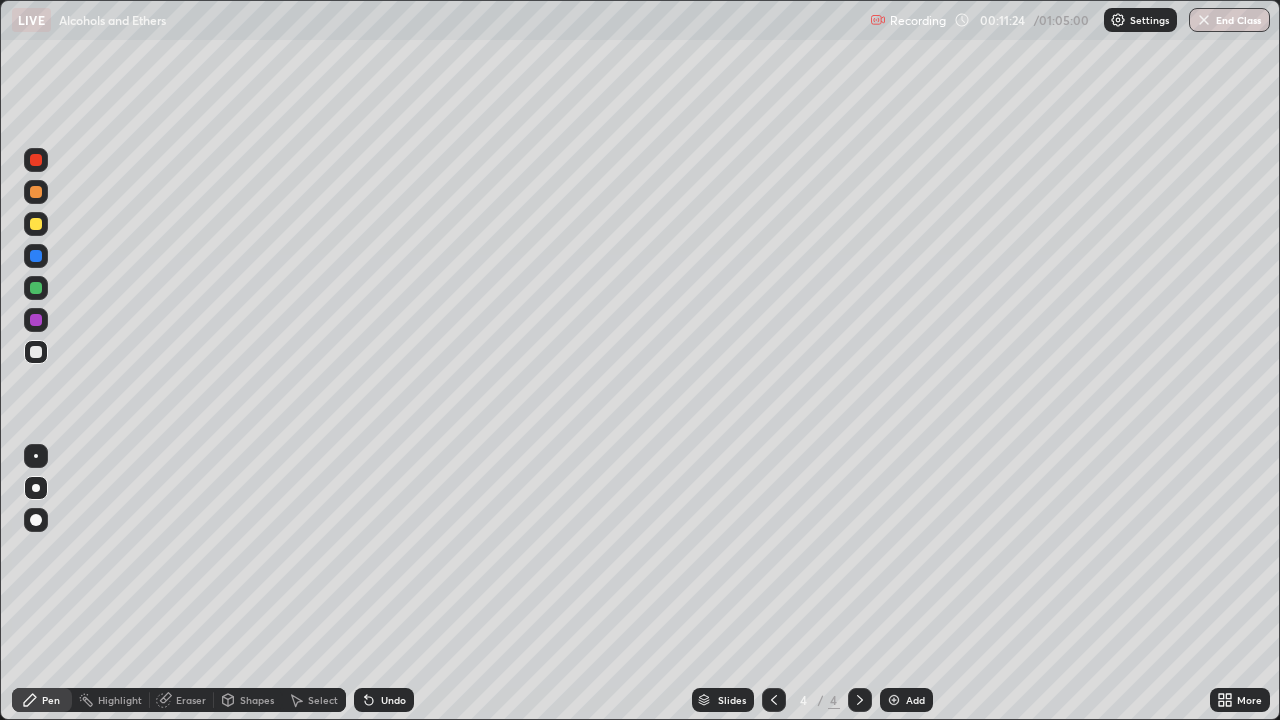 click on "Undo" at bounding box center [384, 700] 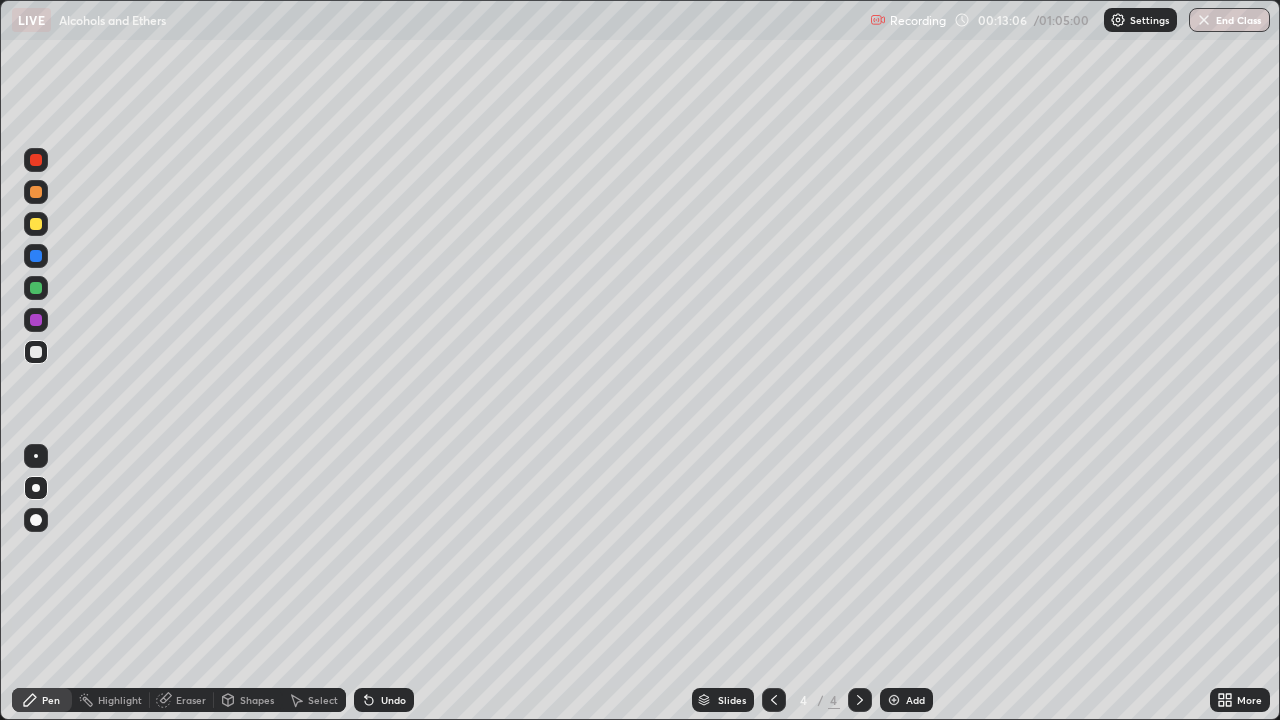 click on "Undo" at bounding box center [393, 700] 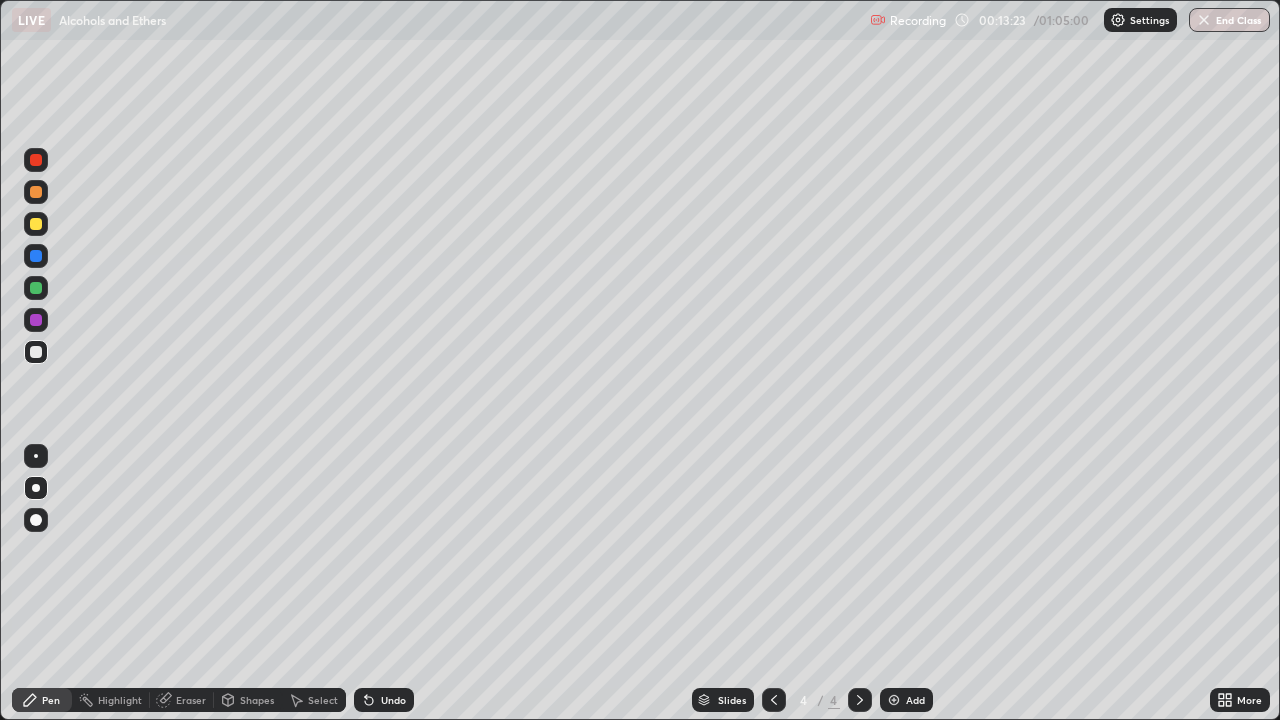 click on "Undo" at bounding box center (384, 700) 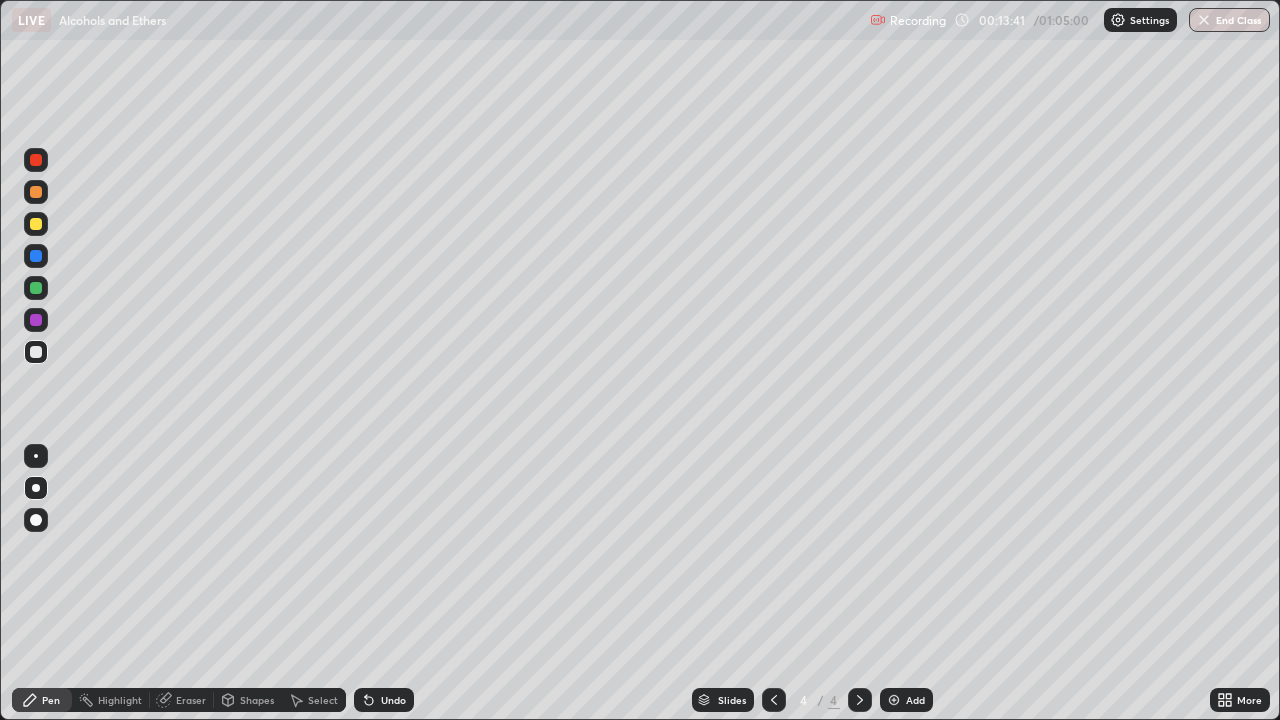 click on "Undo" at bounding box center (393, 700) 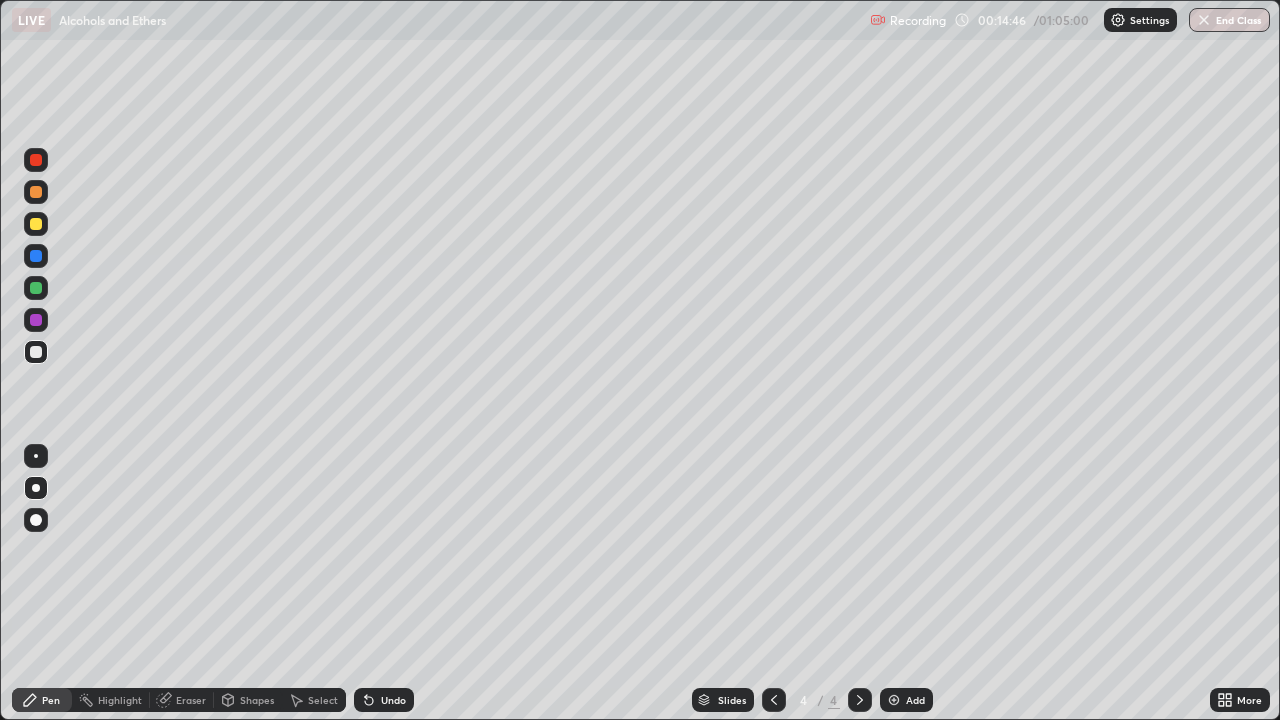 click at bounding box center [36, 288] 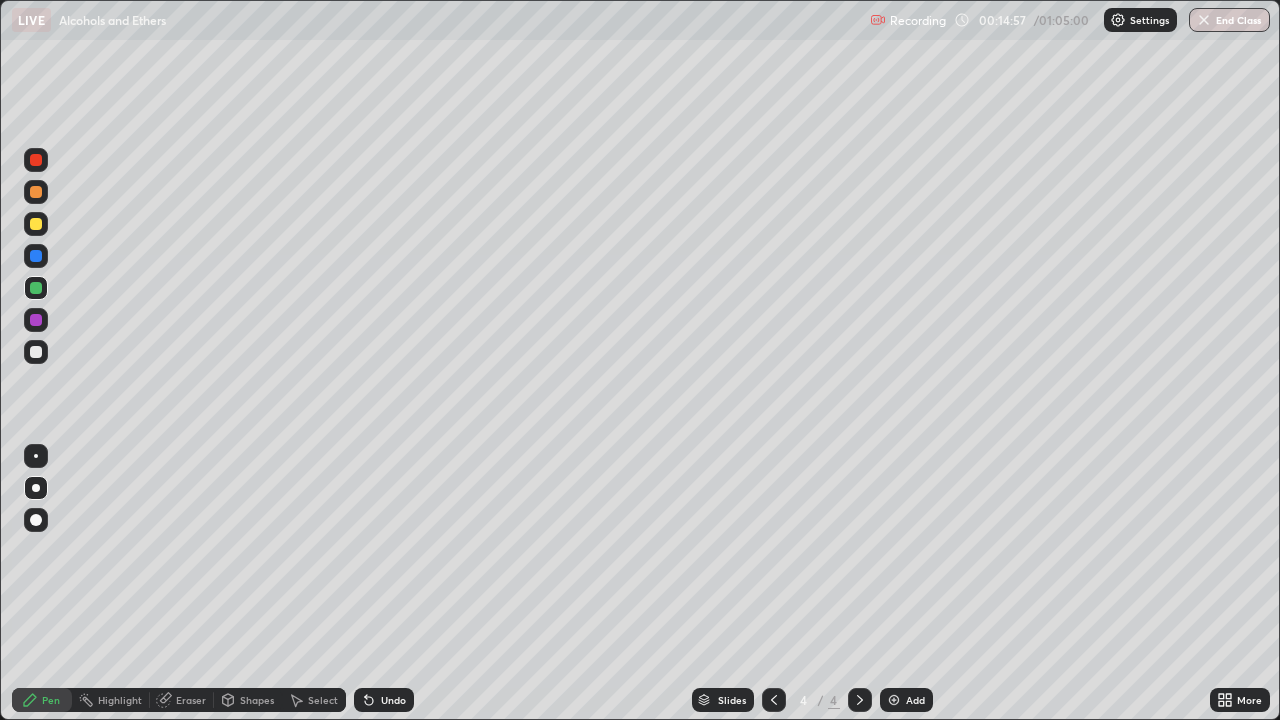 click at bounding box center (36, 352) 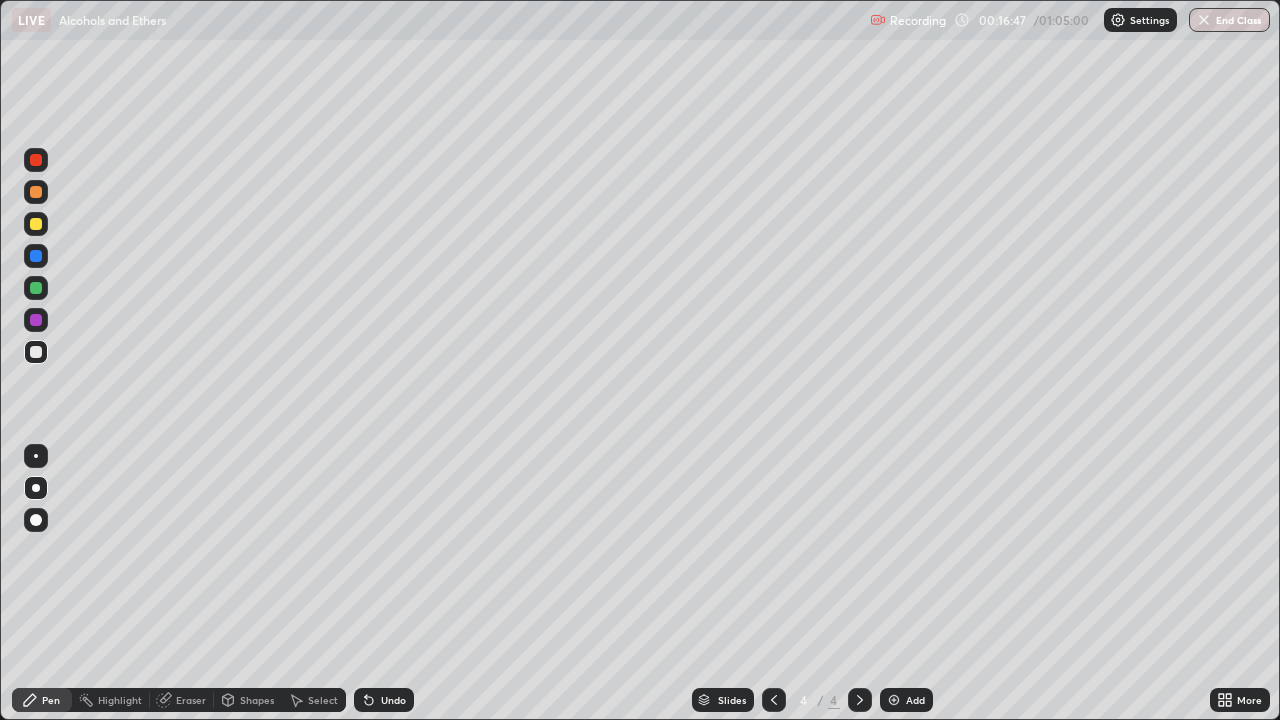 click at bounding box center [894, 700] 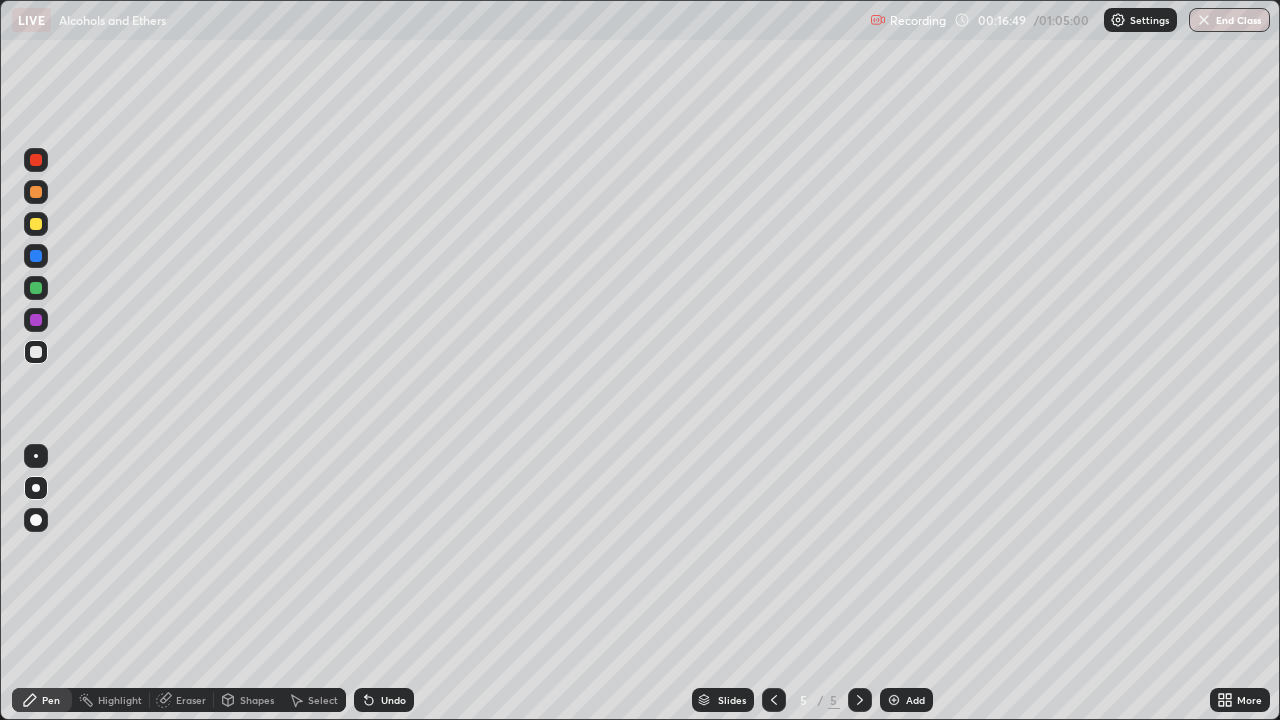 click at bounding box center [36, 224] 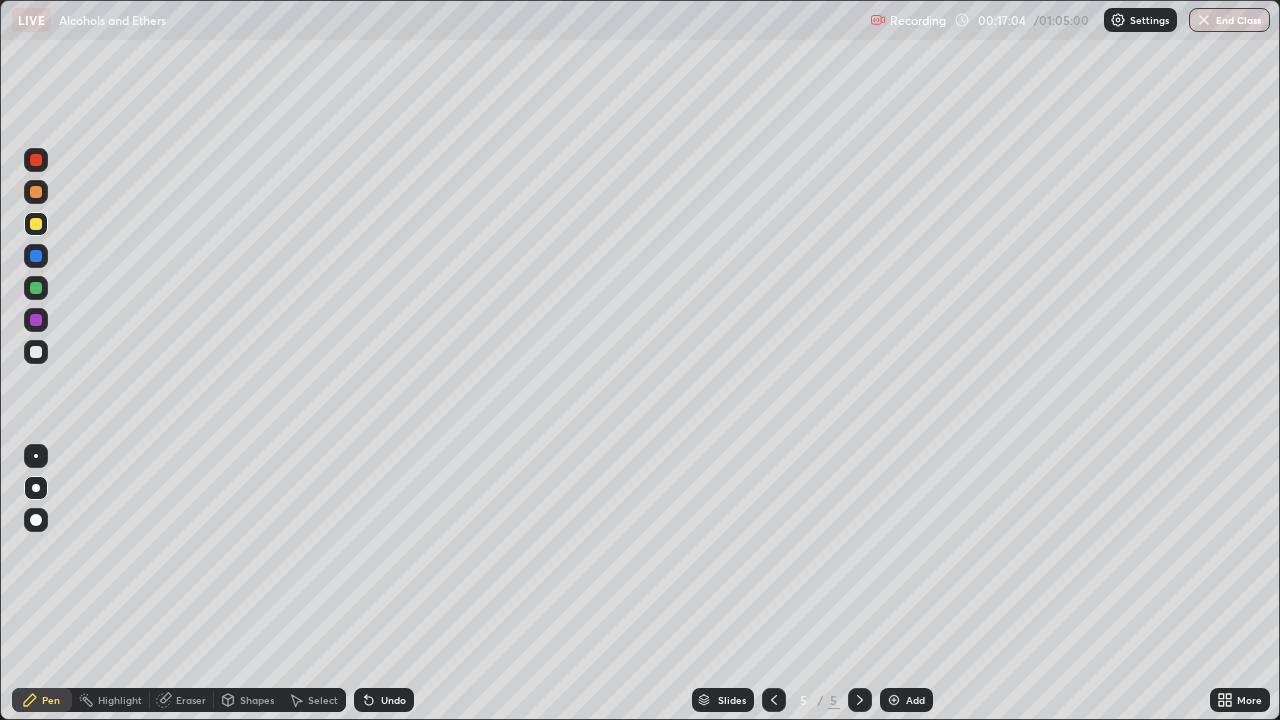 click at bounding box center (36, 352) 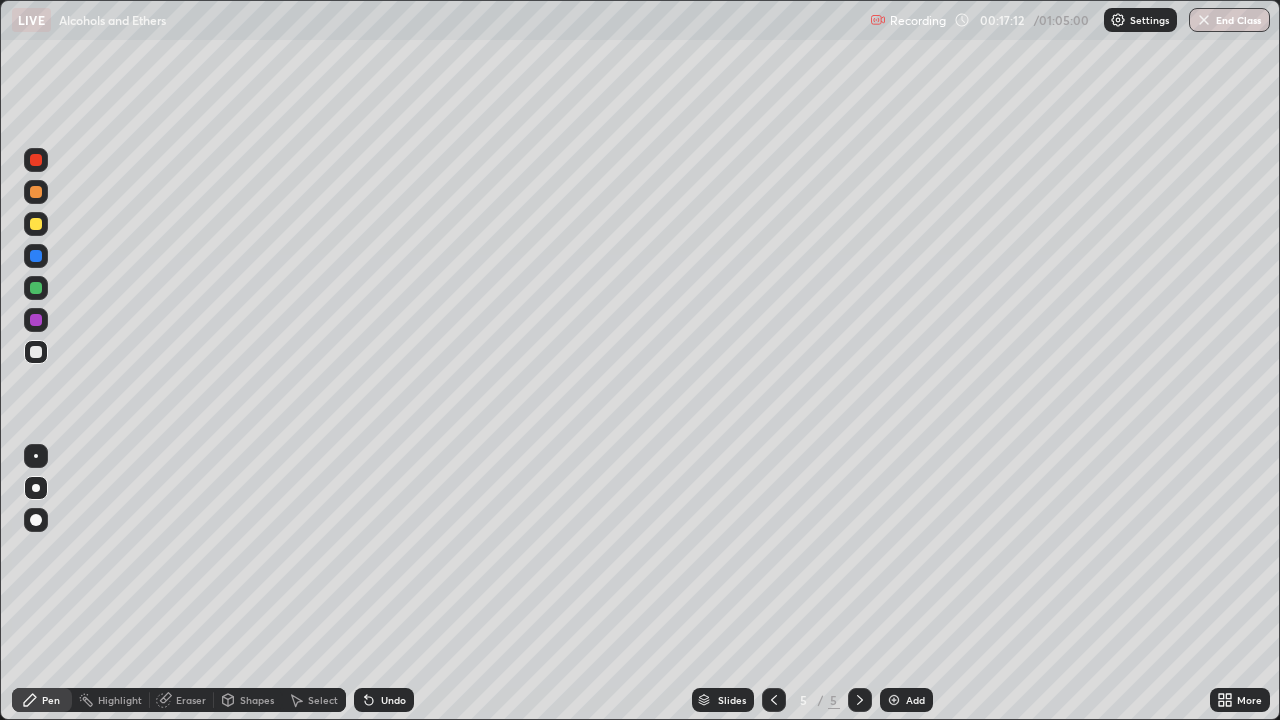 click at bounding box center [36, 352] 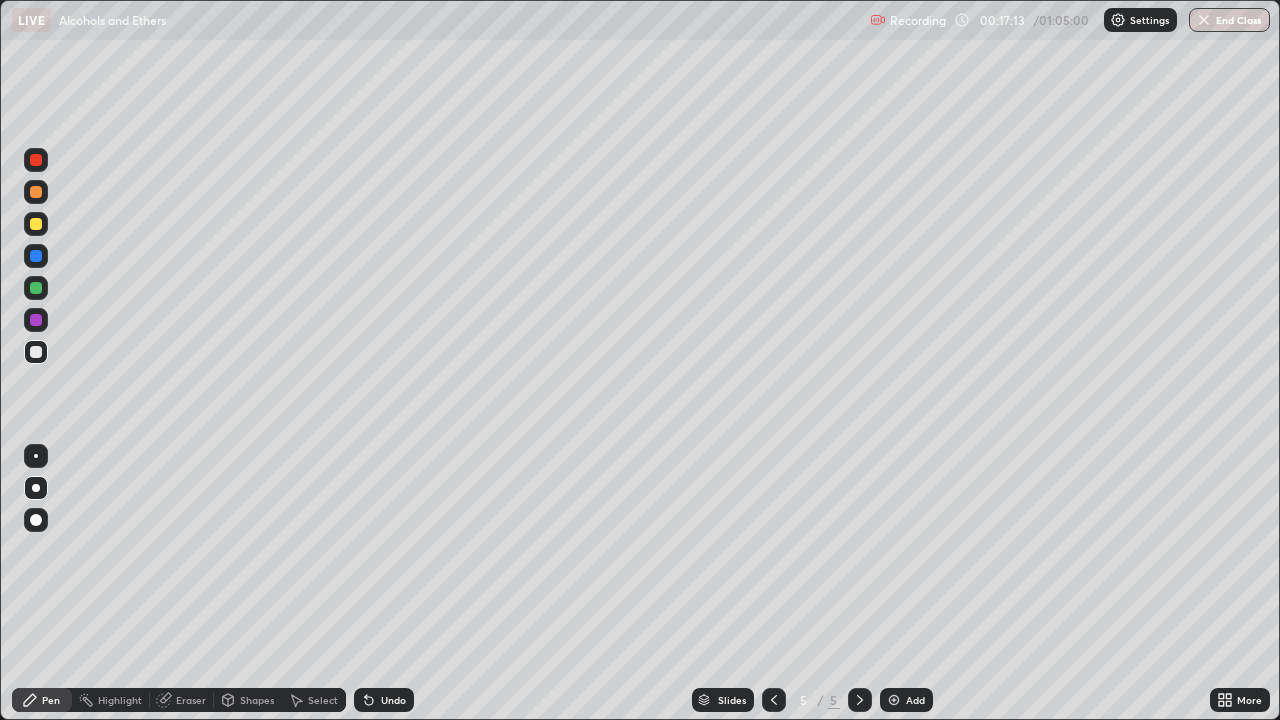 click at bounding box center [36, 224] 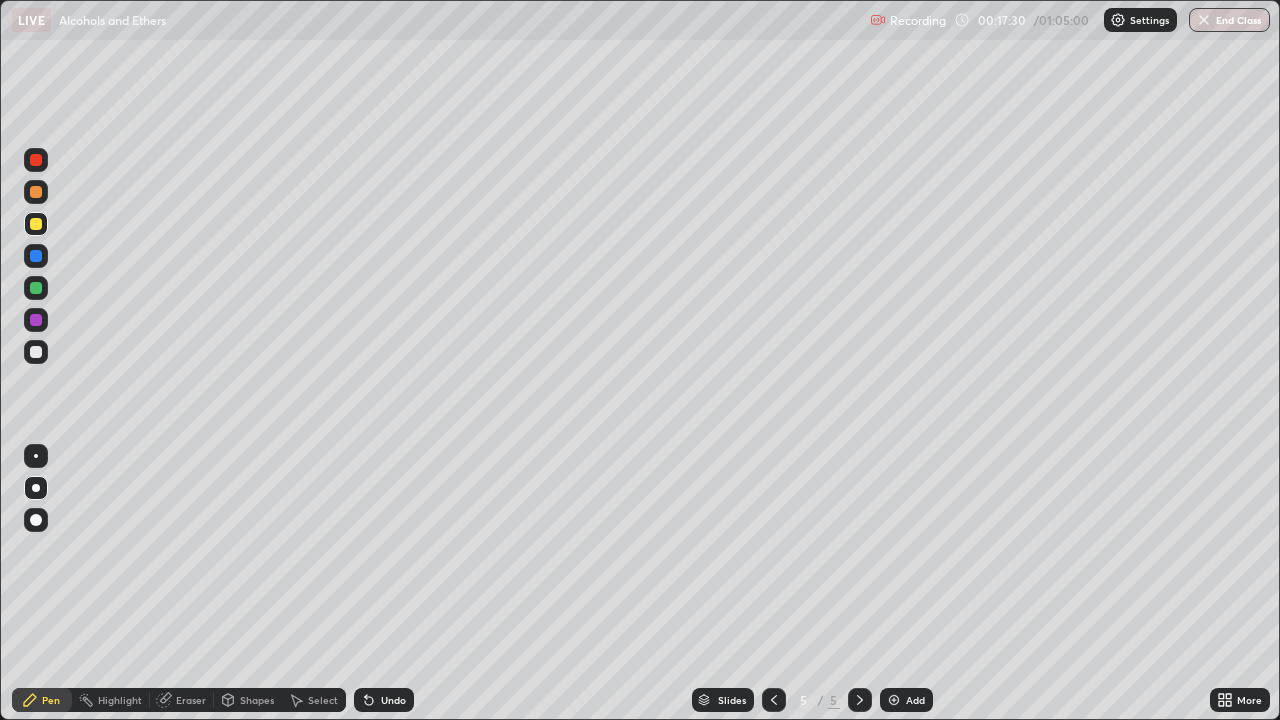 click at bounding box center [36, 160] 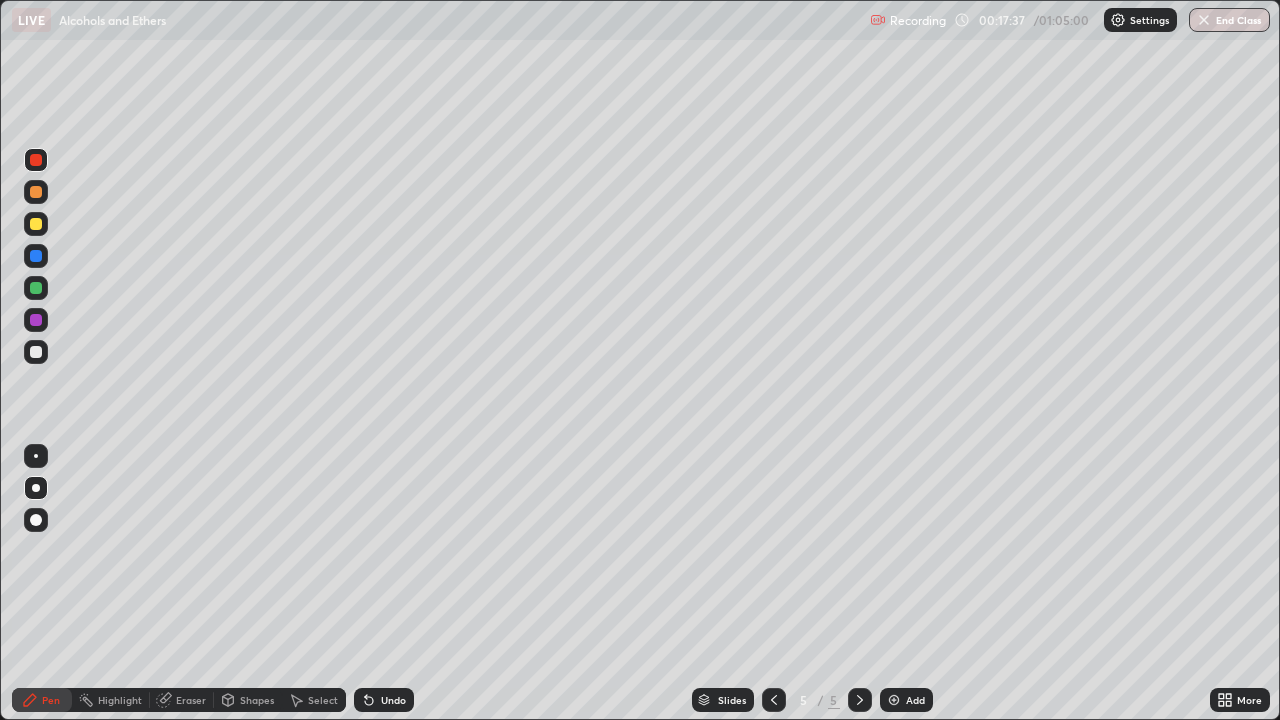 click at bounding box center [36, 224] 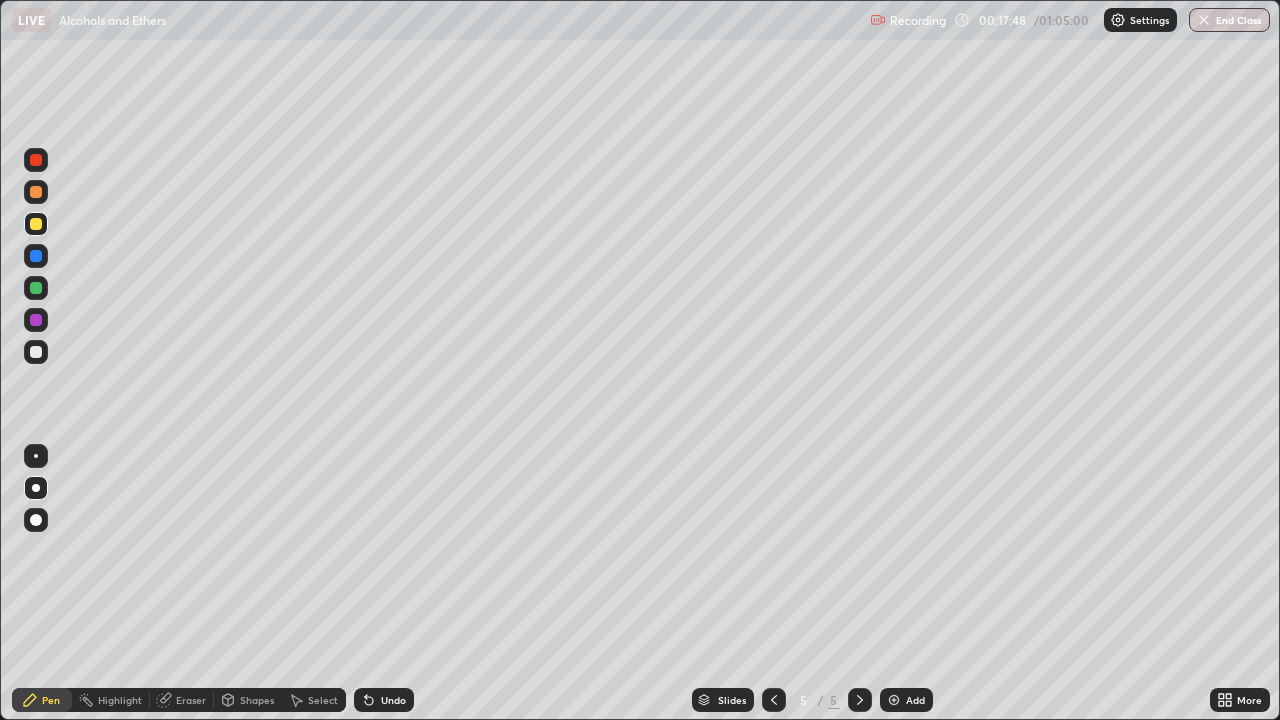 click at bounding box center (36, 352) 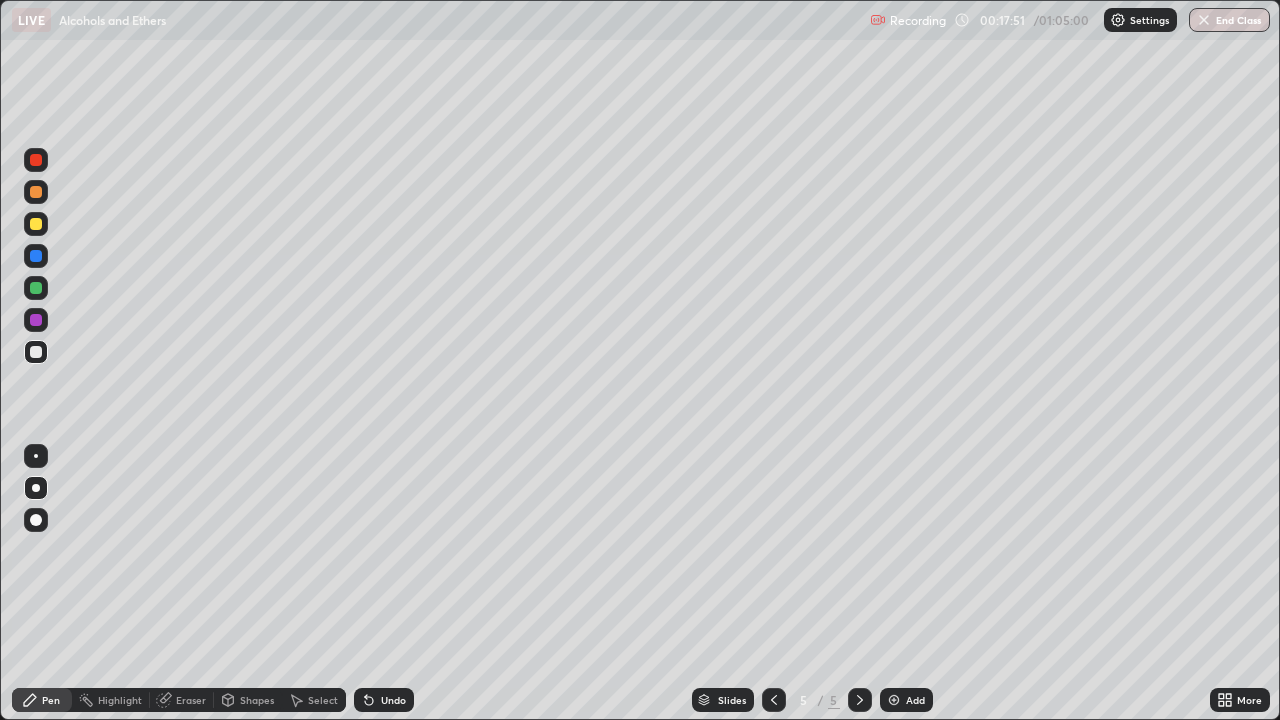 click at bounding box center [36, 224] 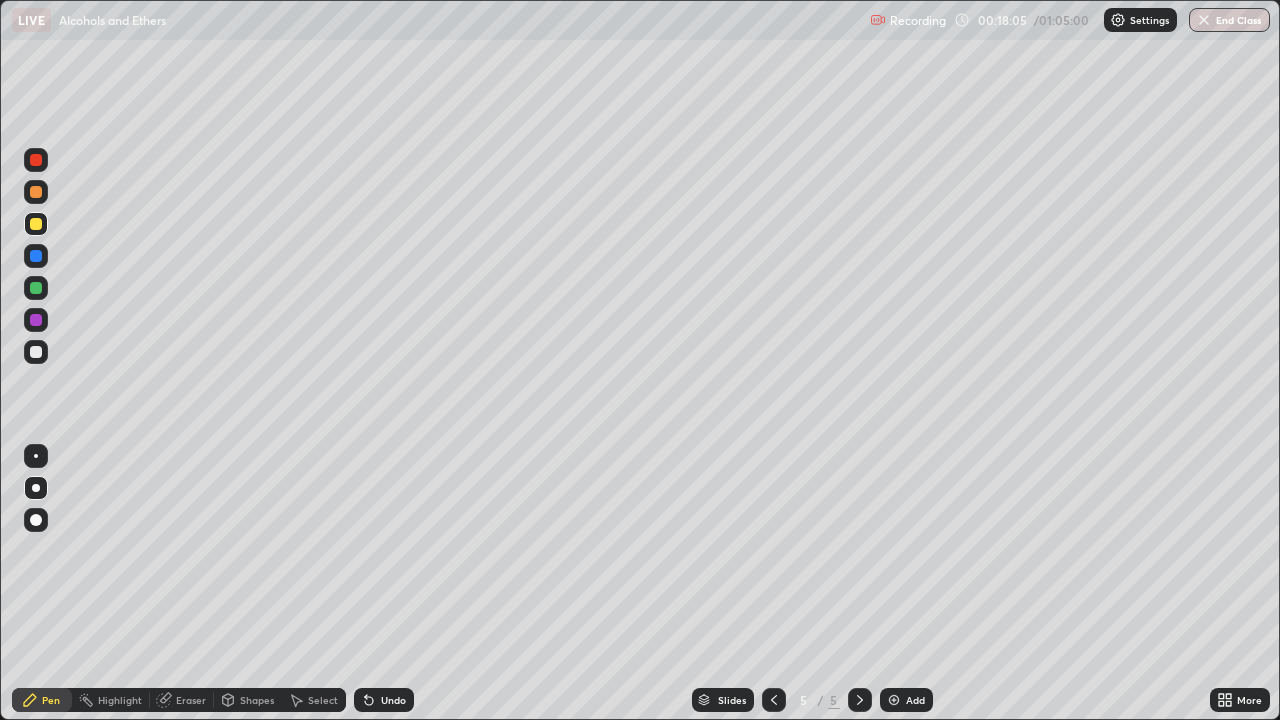 click at bounding box center [36, 160] 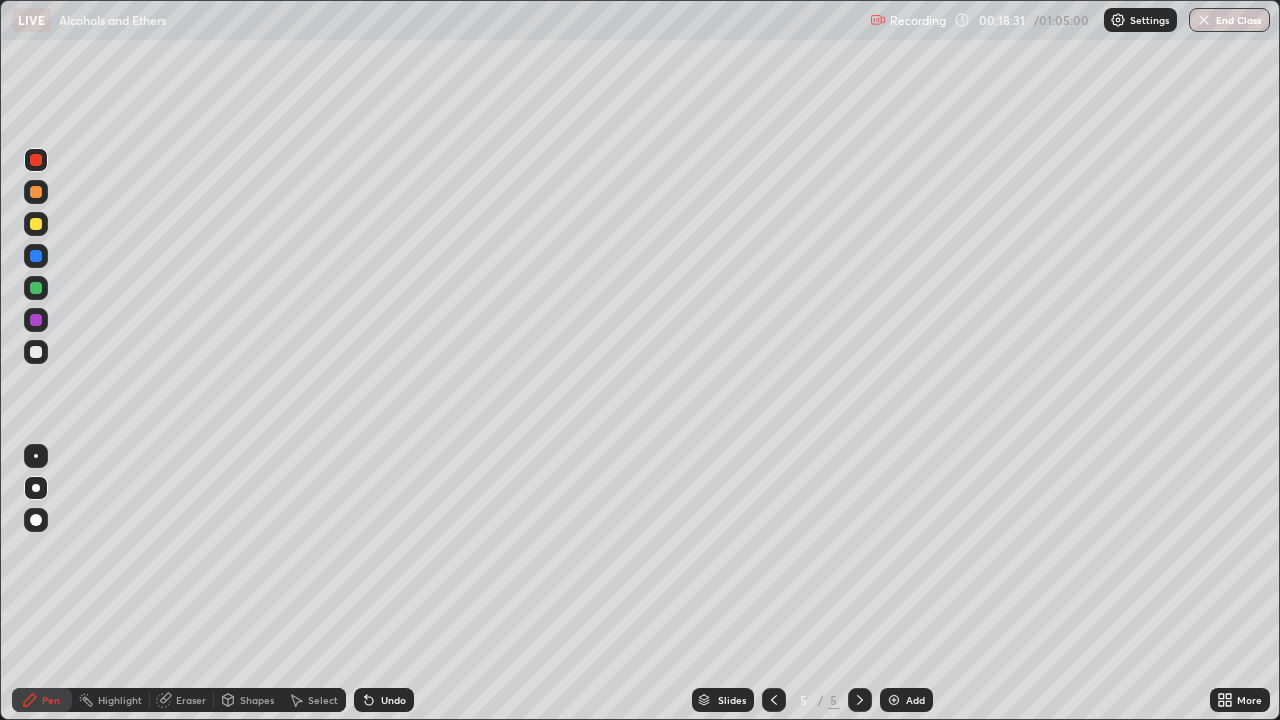 click at bounding box center (36, 352) 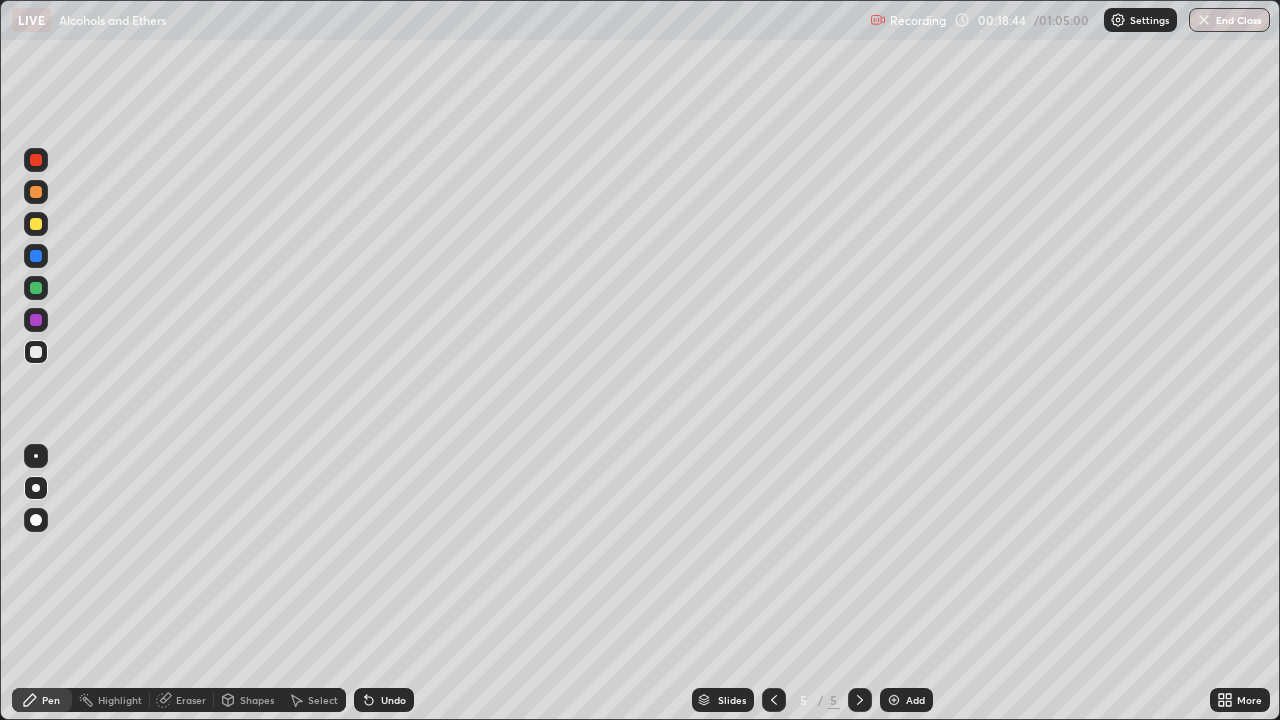 click at bounding box center (36, 224) 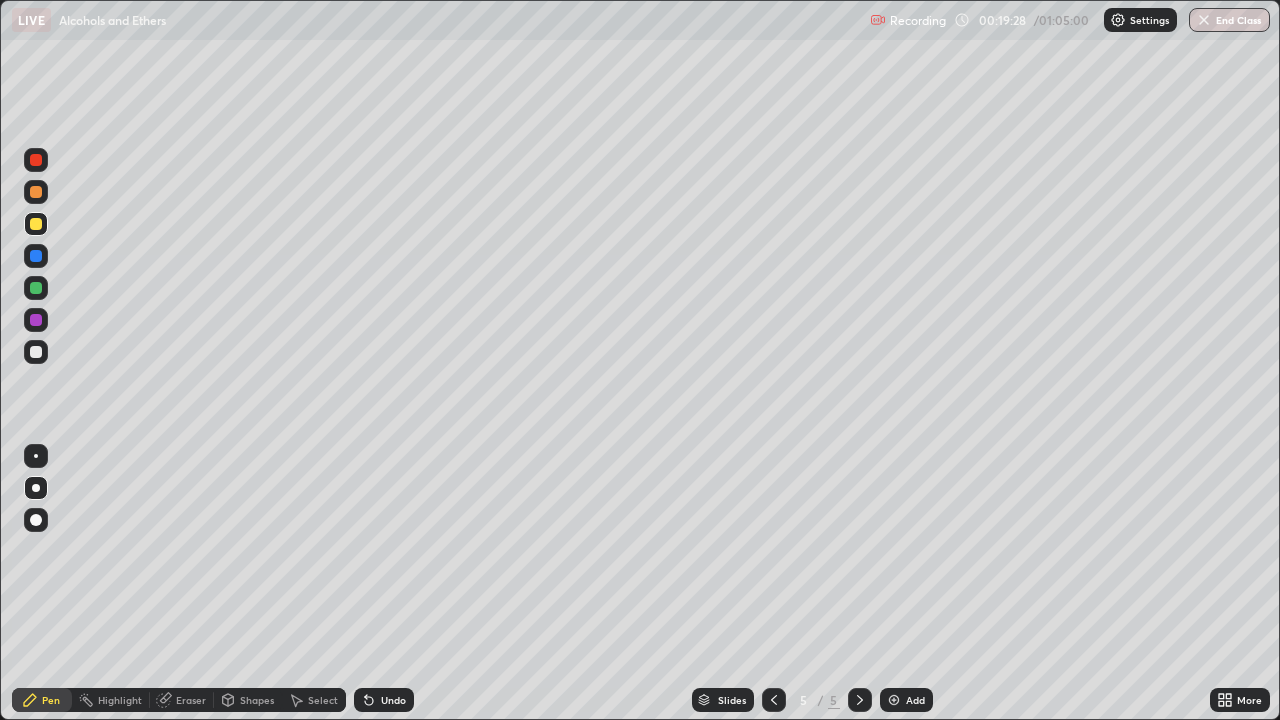 click on "Undo" at bounding box center (393, 700) 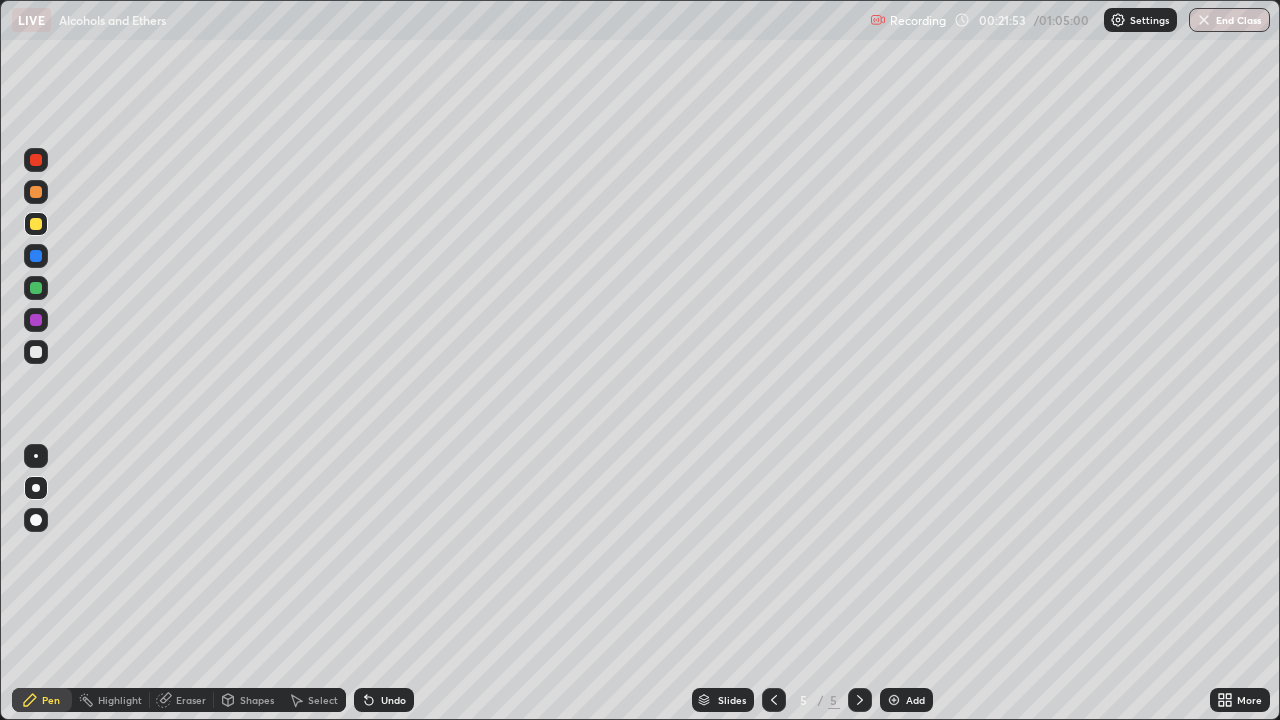 click at bounding box center (36, 160) 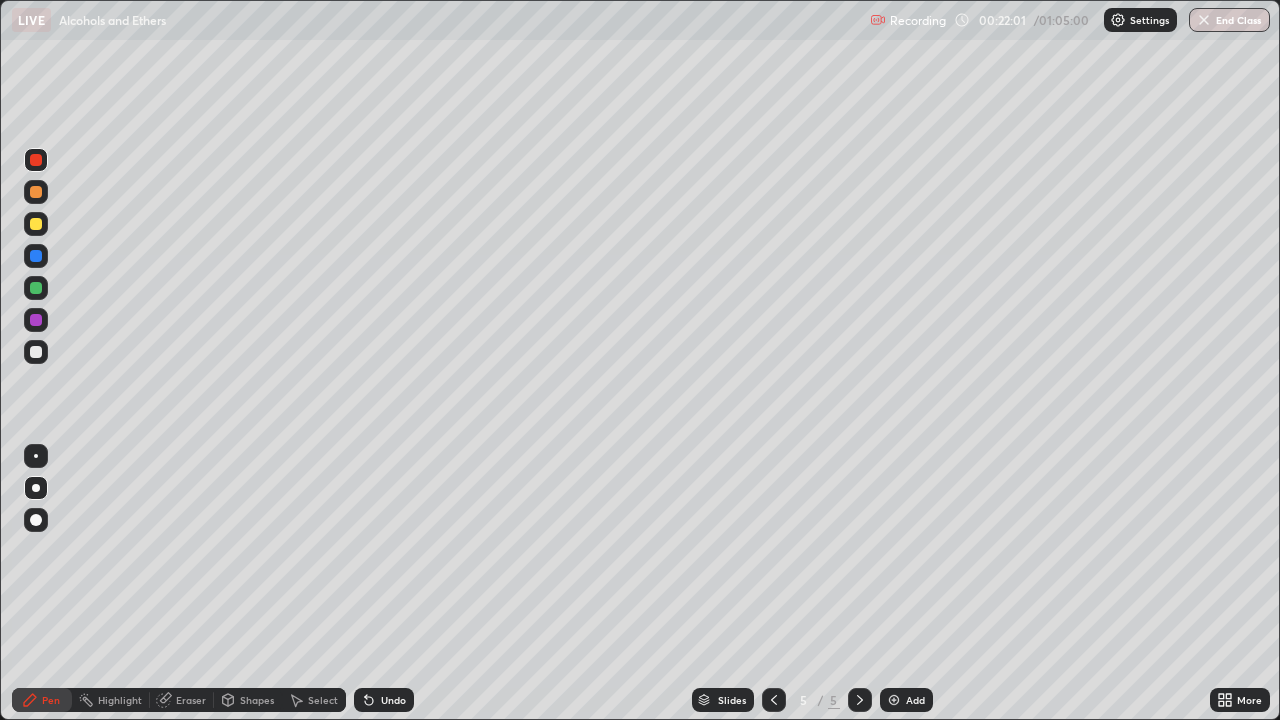 click at bounding box center [36, 224] 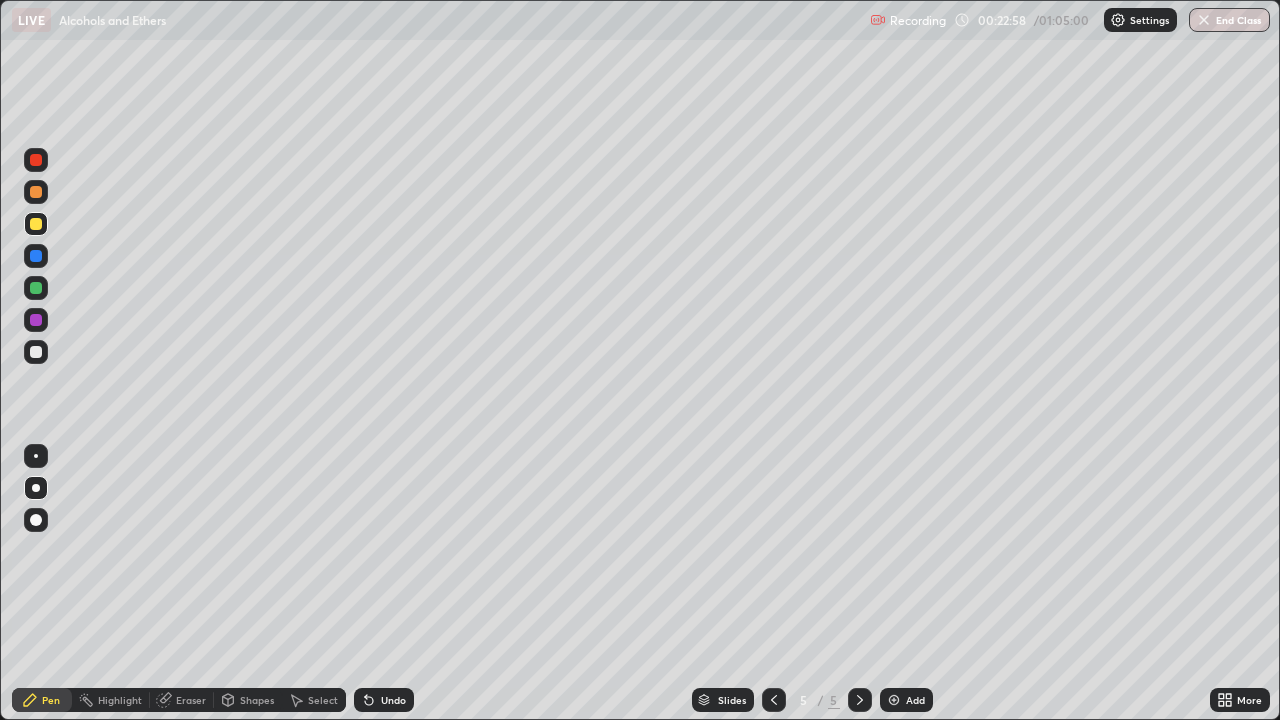 click on "Undo" at bounding box center [384, 700] 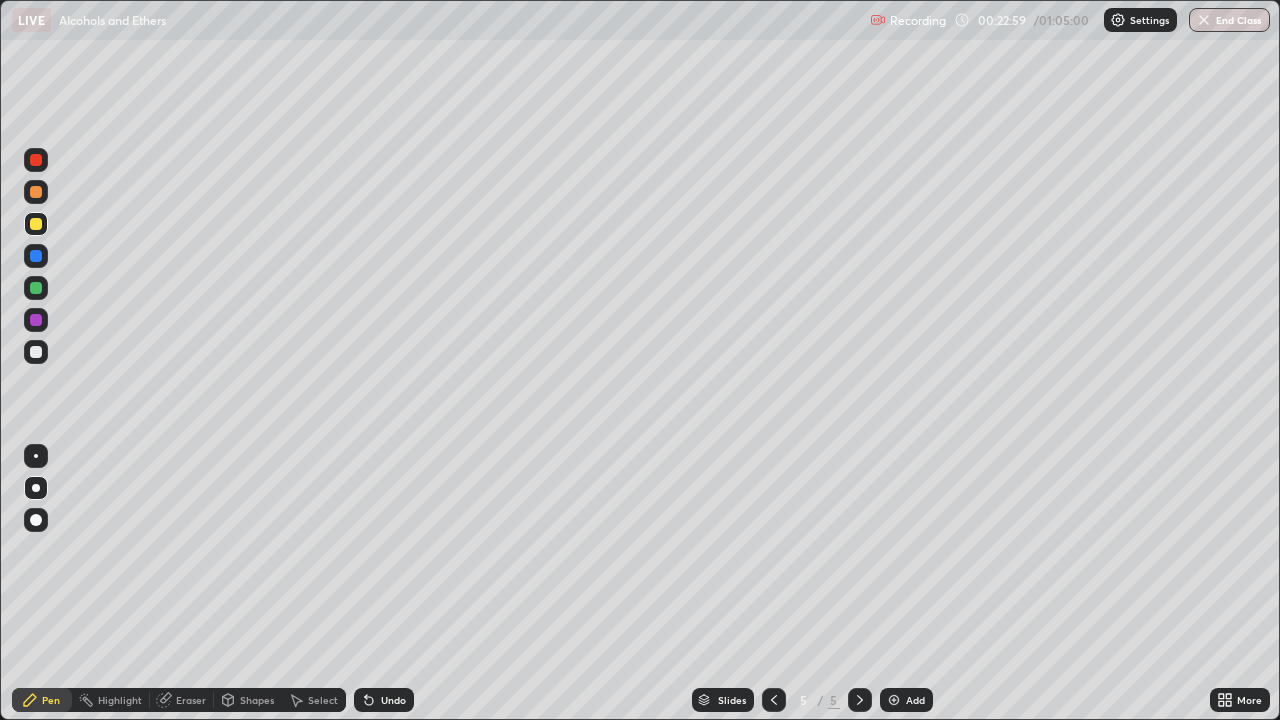 click on "Undo" at bounding box center [384, 700] 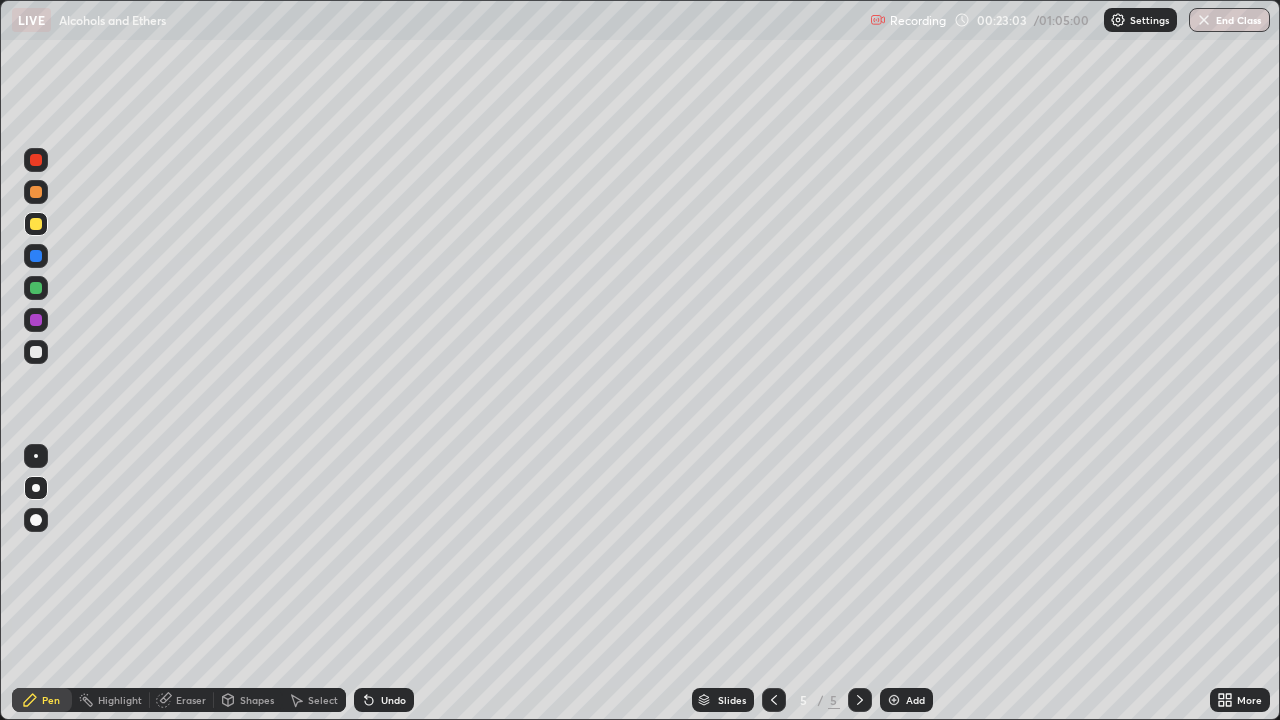 click on "Undo" at bounding box center (384, 700) 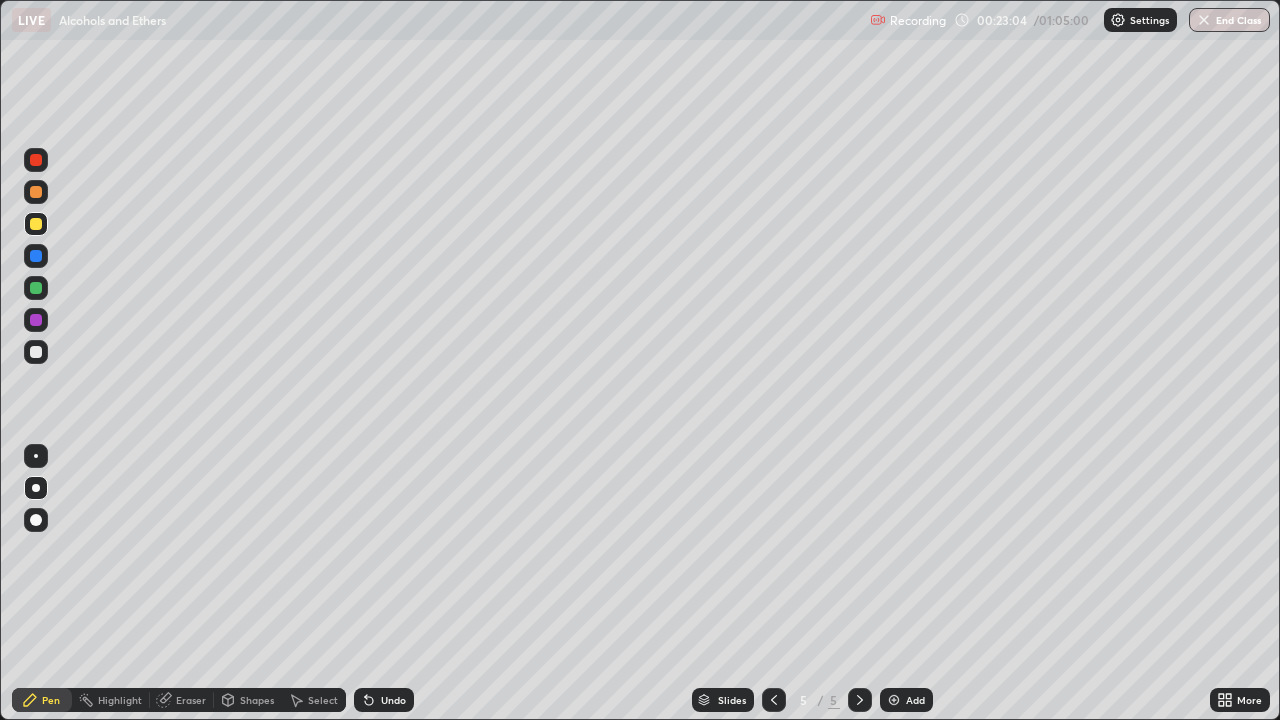 click on "Undo" at bounding box center (384, 700) 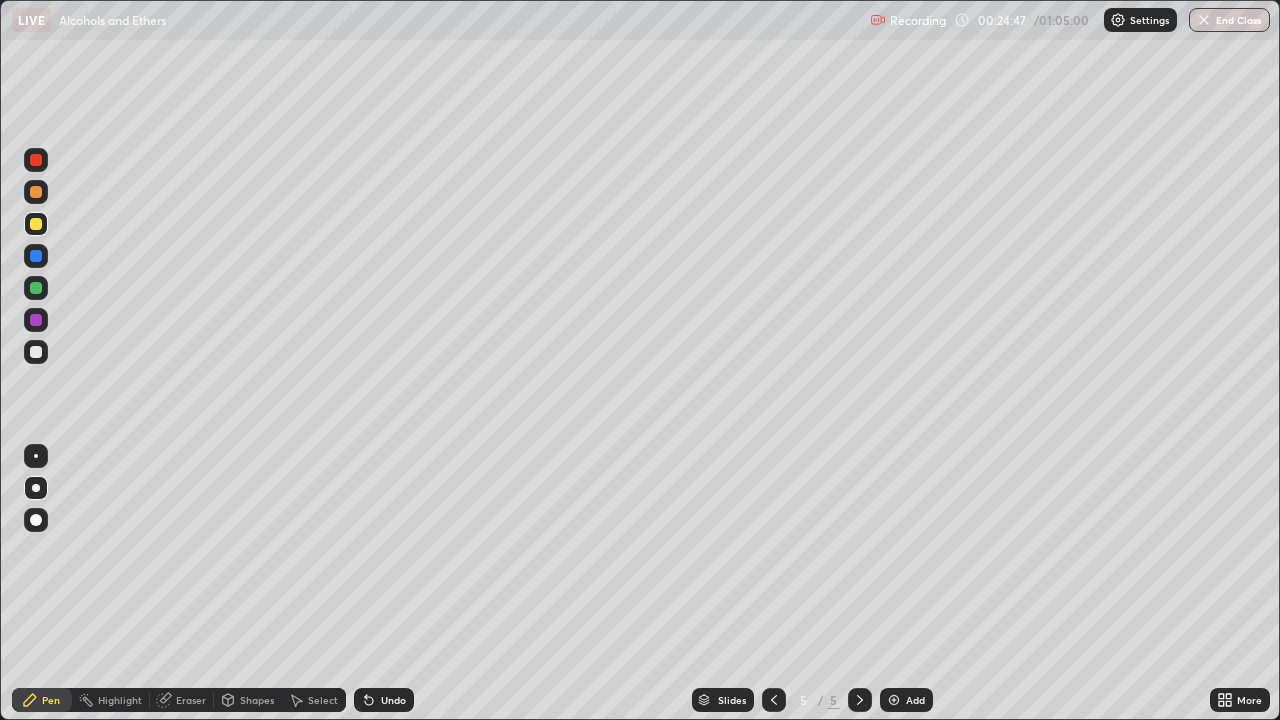 click at bounding box center (894, 700) 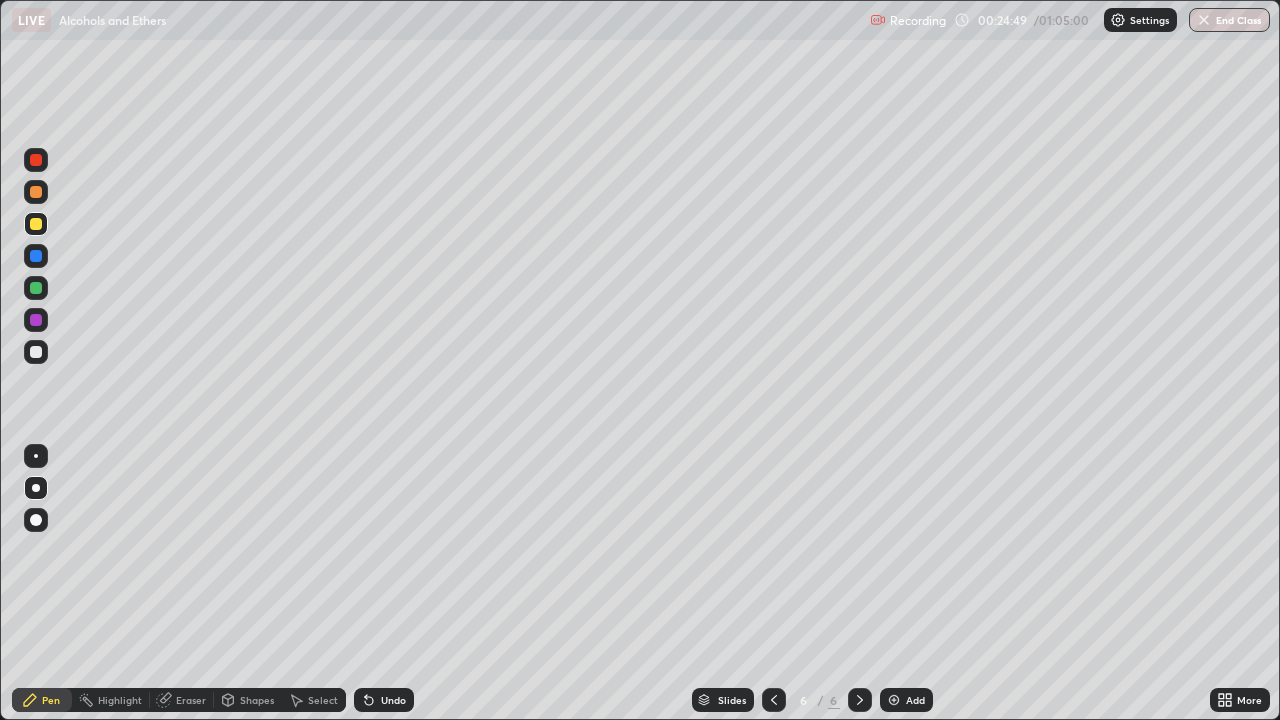click at bounding box center [36, 192] 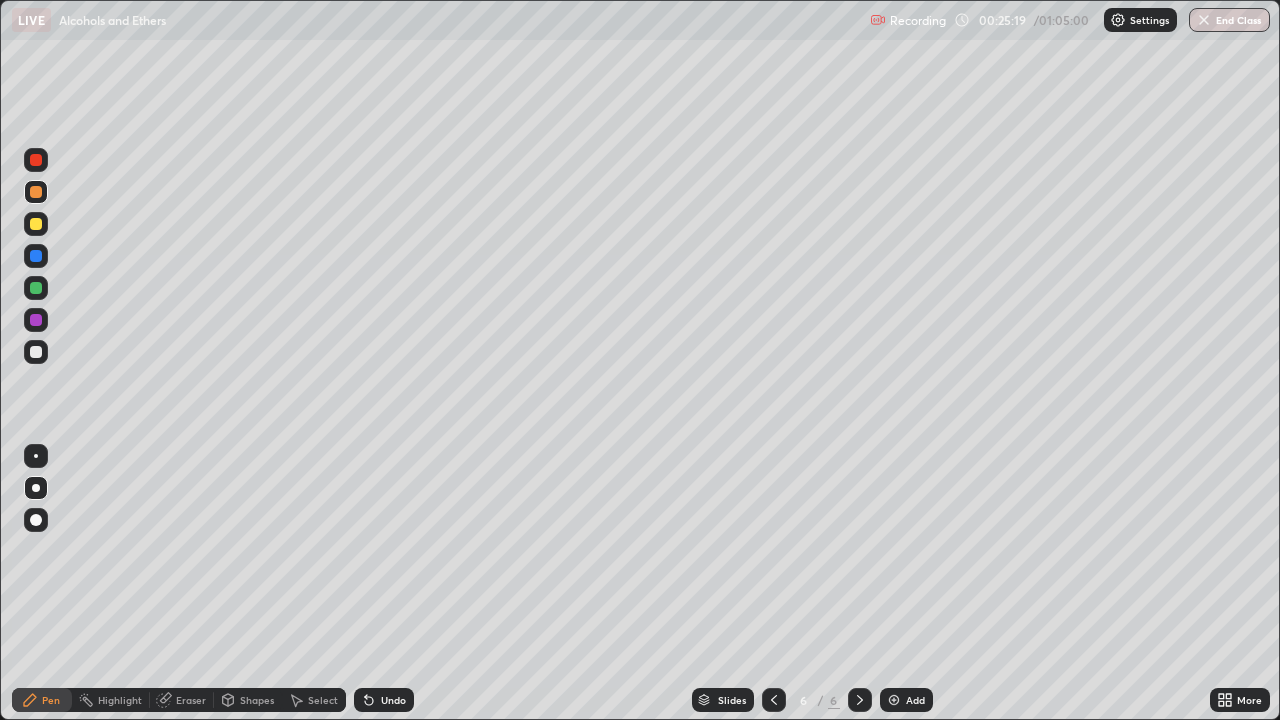click at bounding box center (36, 224) 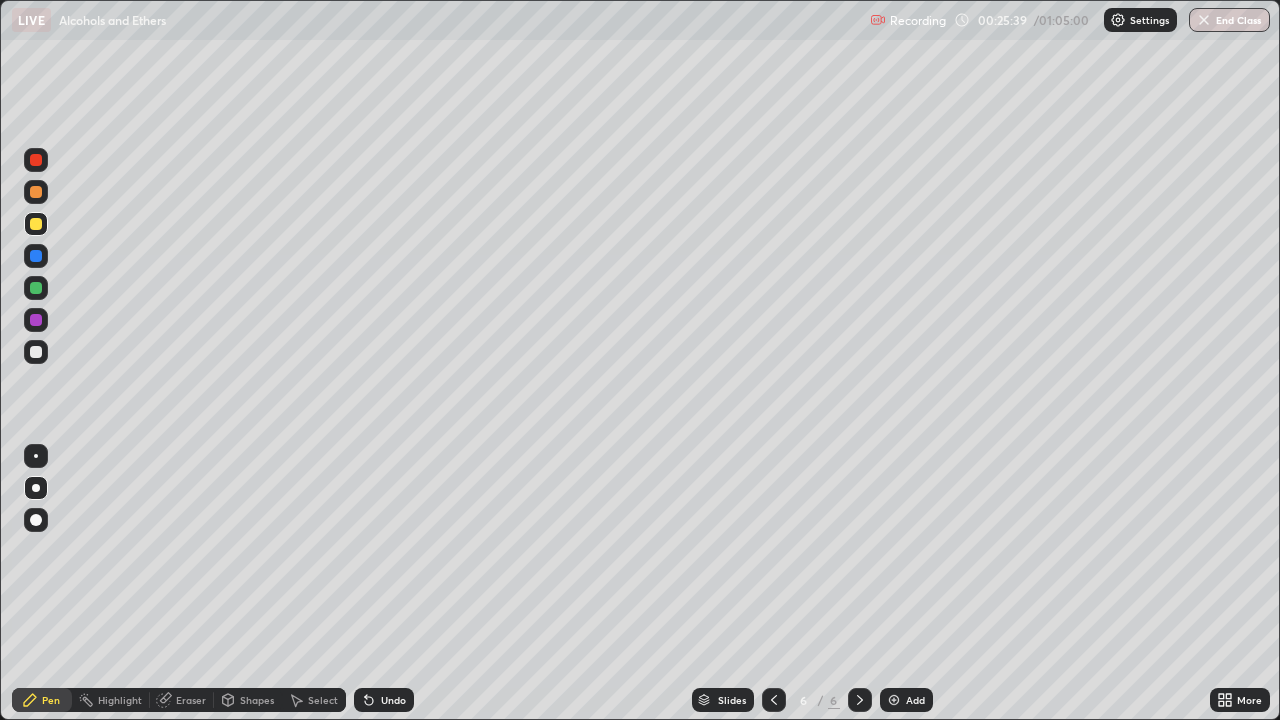 click at bounding box center (36, 160) 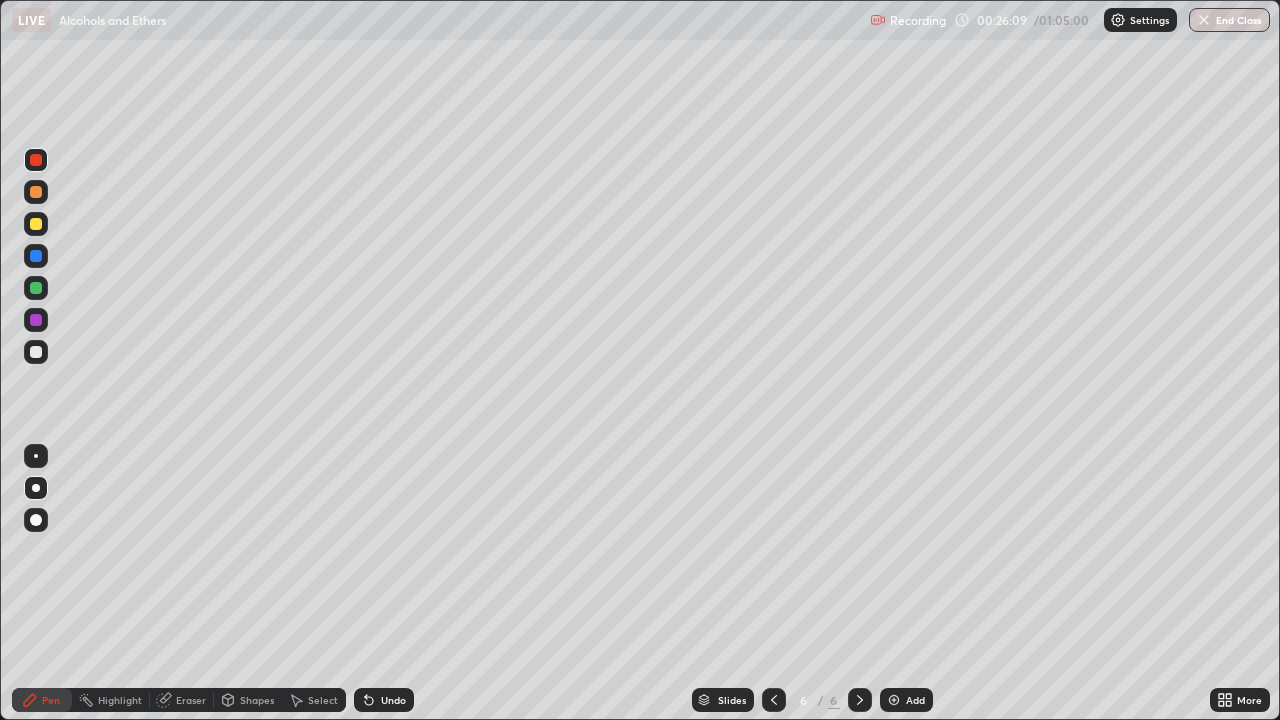 click at bounding box center (36, 352) 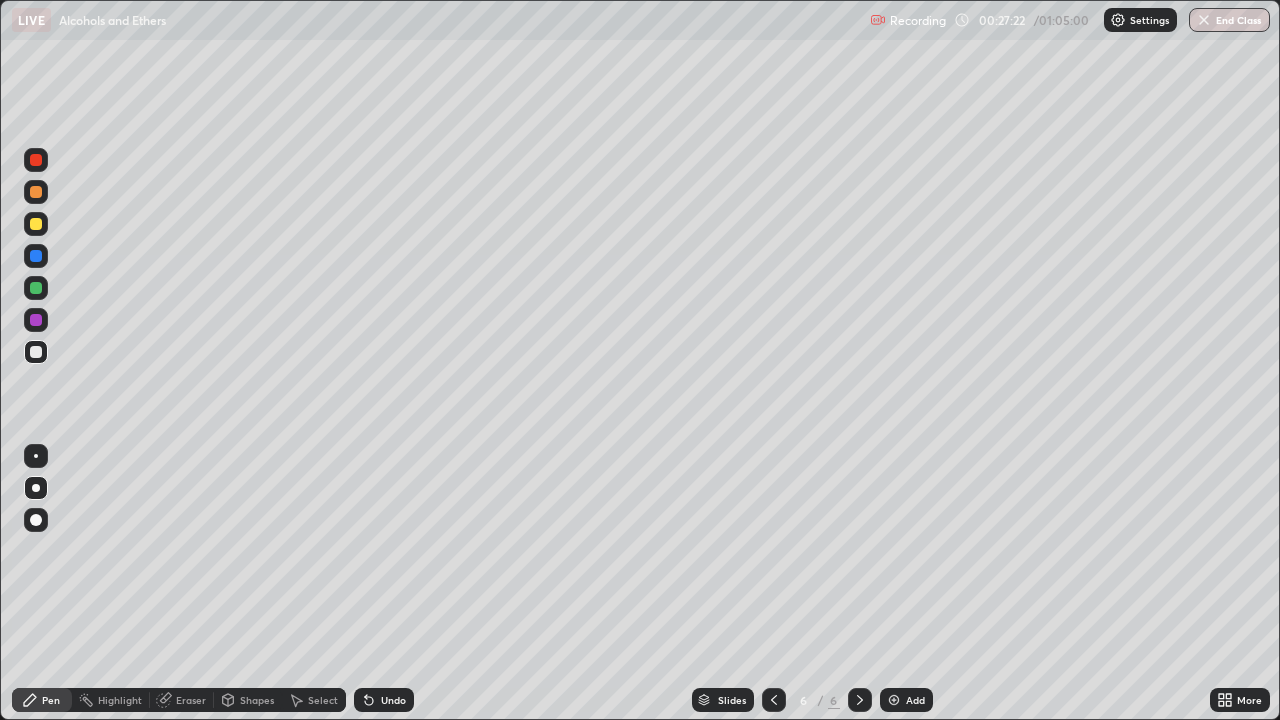 click at bounding box center (36, 224) 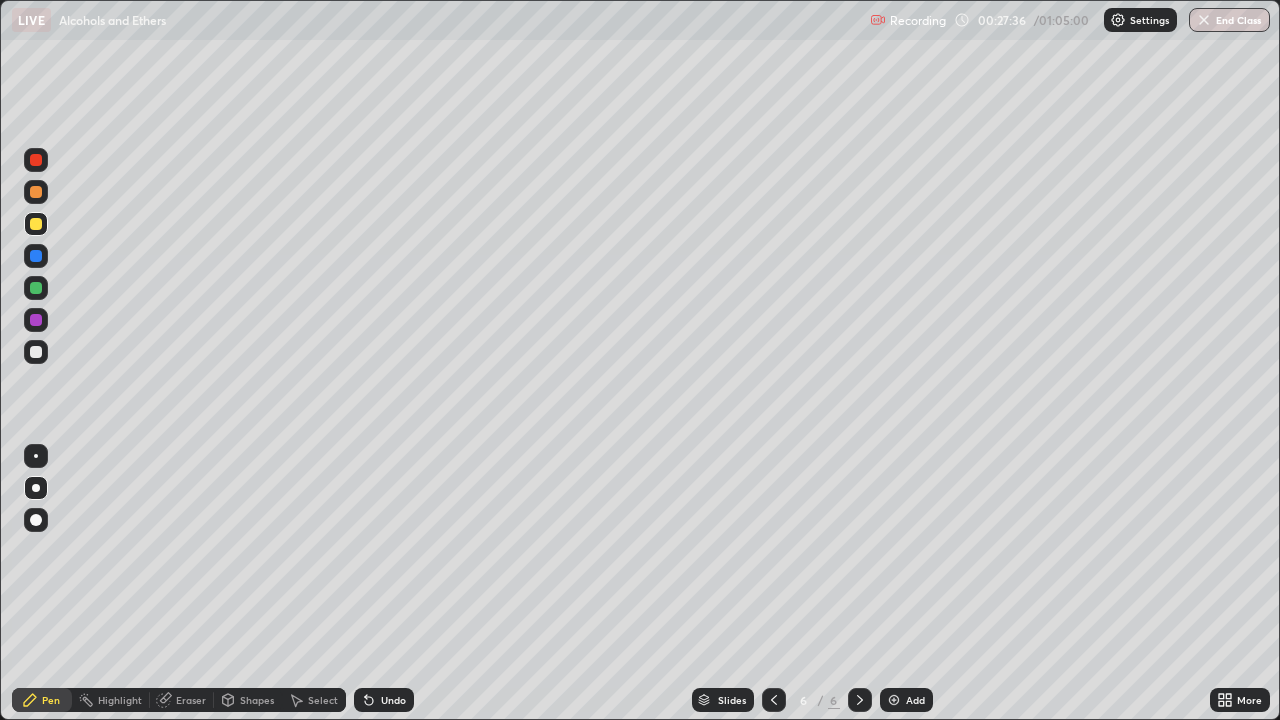 click at bounding box center [36, 352] 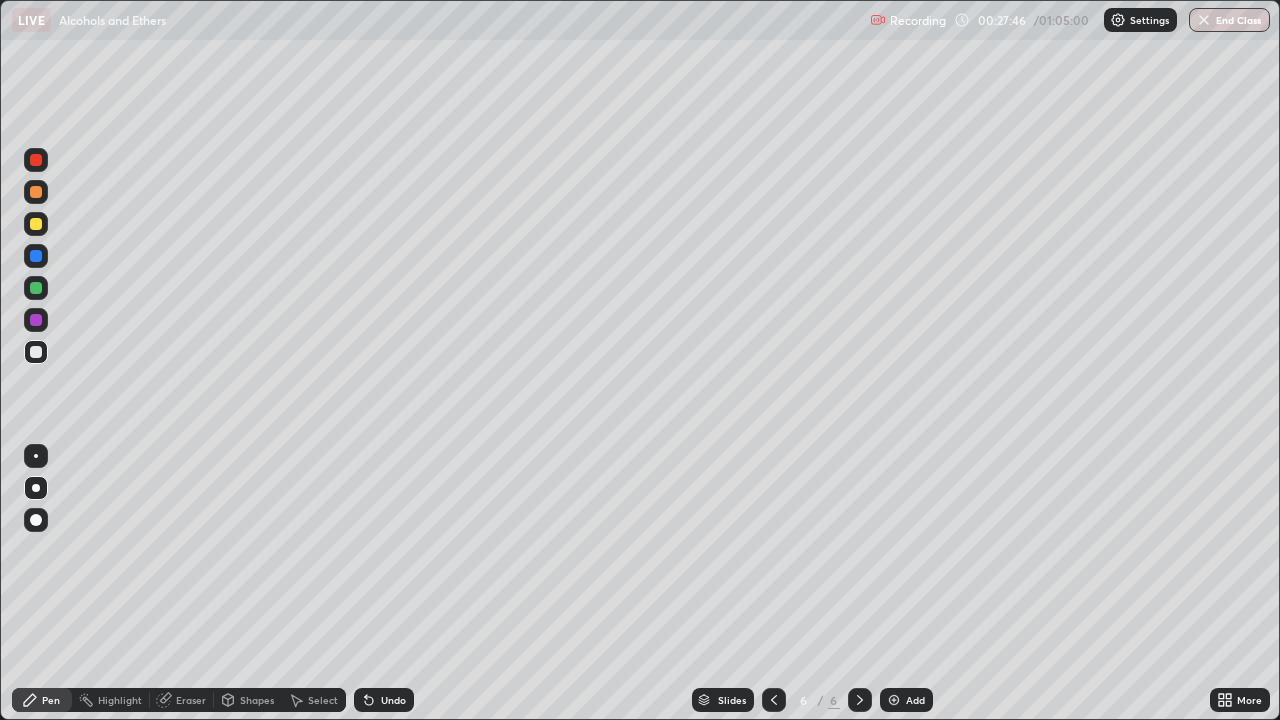 click at bounding box center [36, 160] 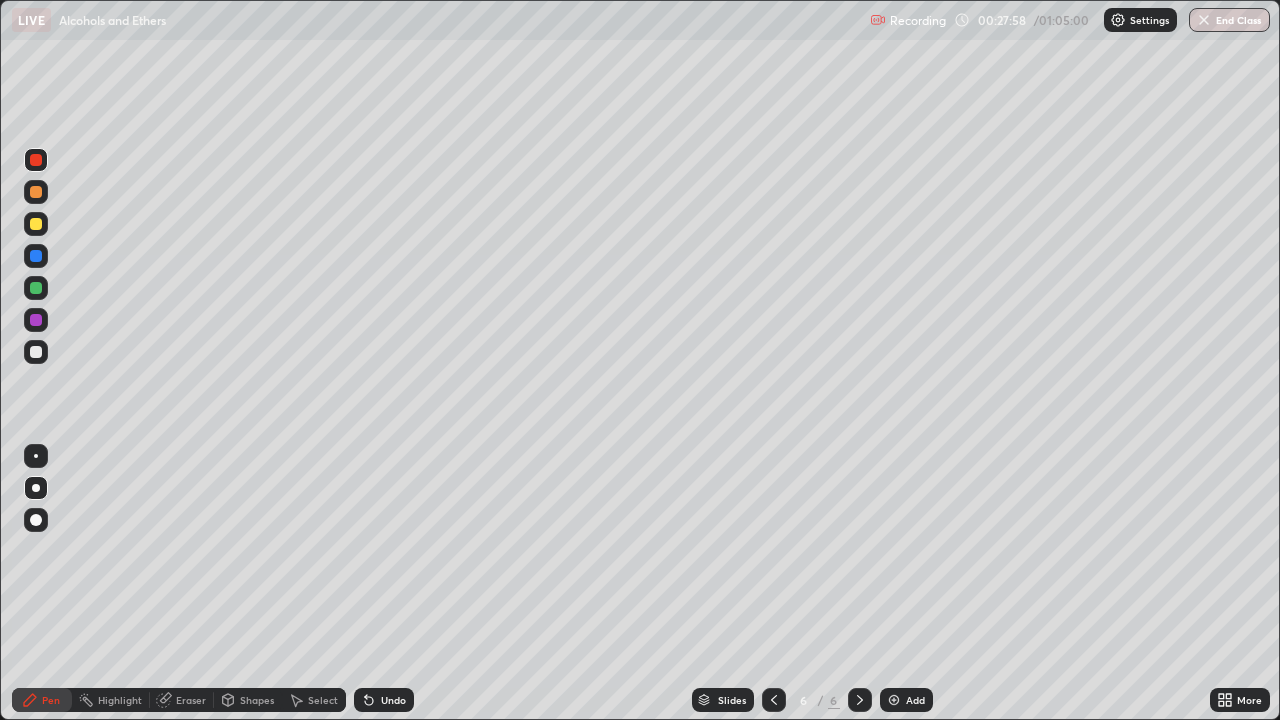 click at bounding box center (36, 352) 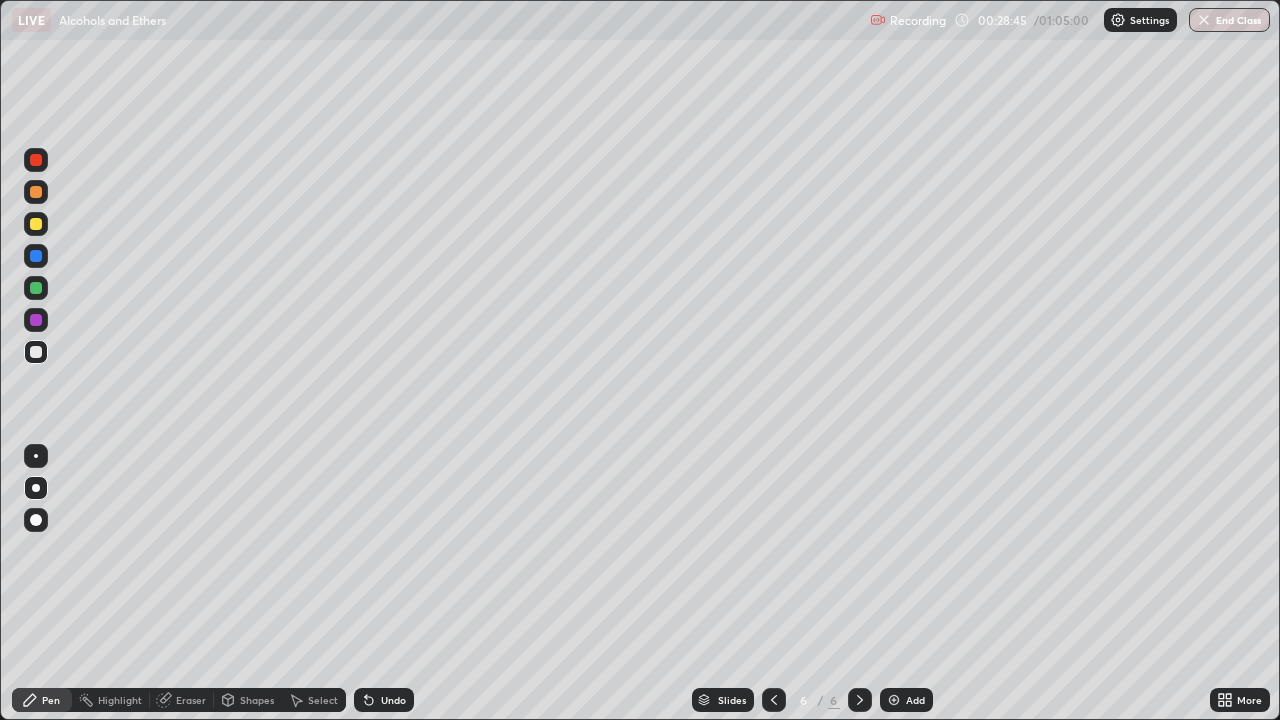 click at bounding box center [36, 224] 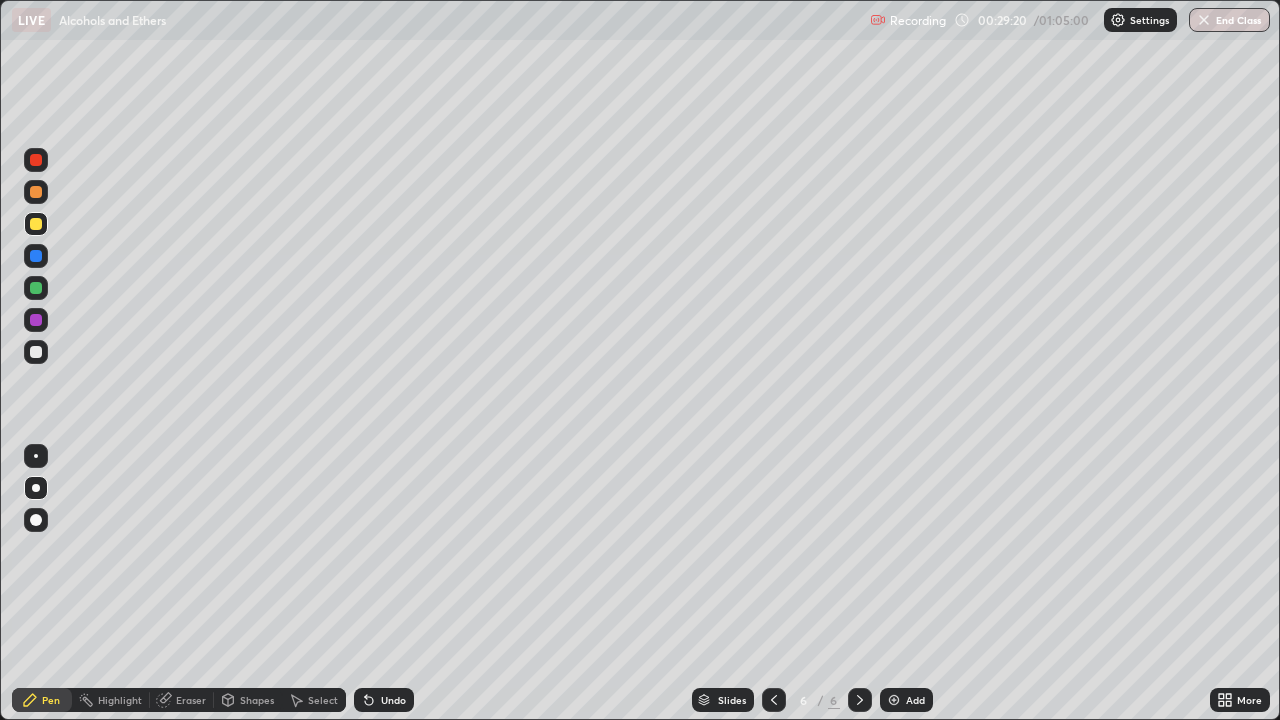 click at bounding box center (36, 288) 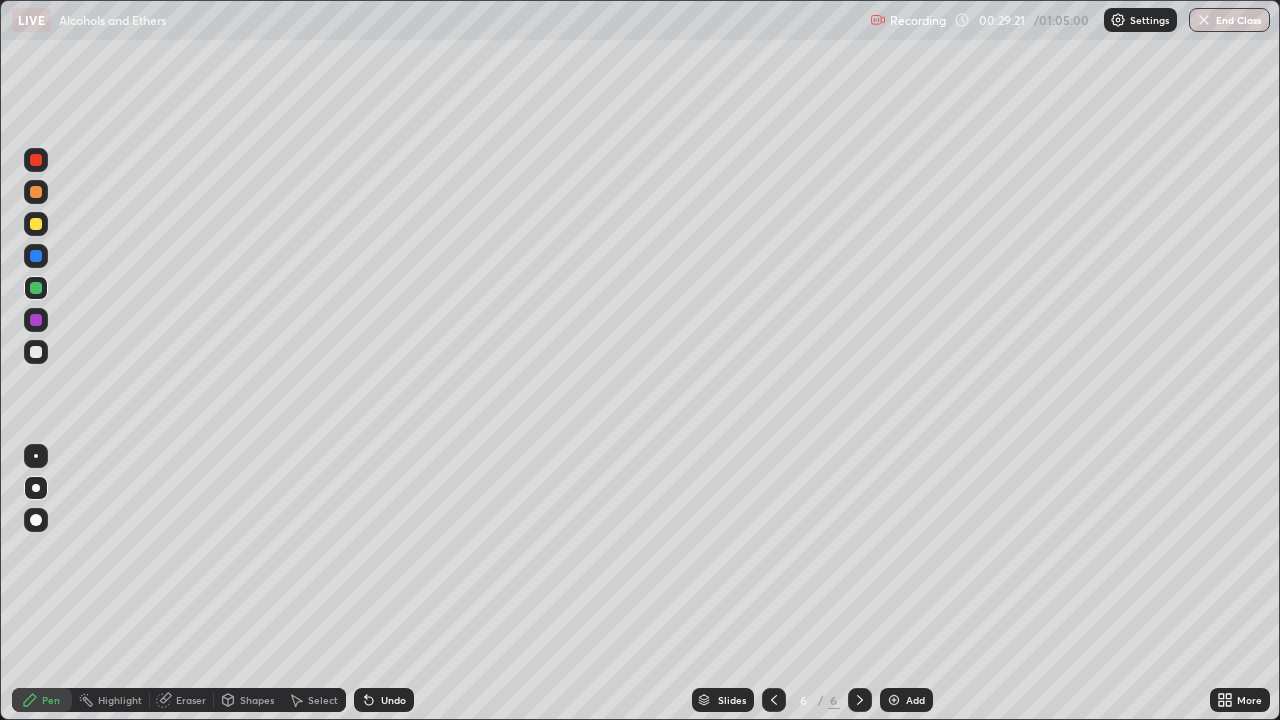 click at bounding box center (36, 224) 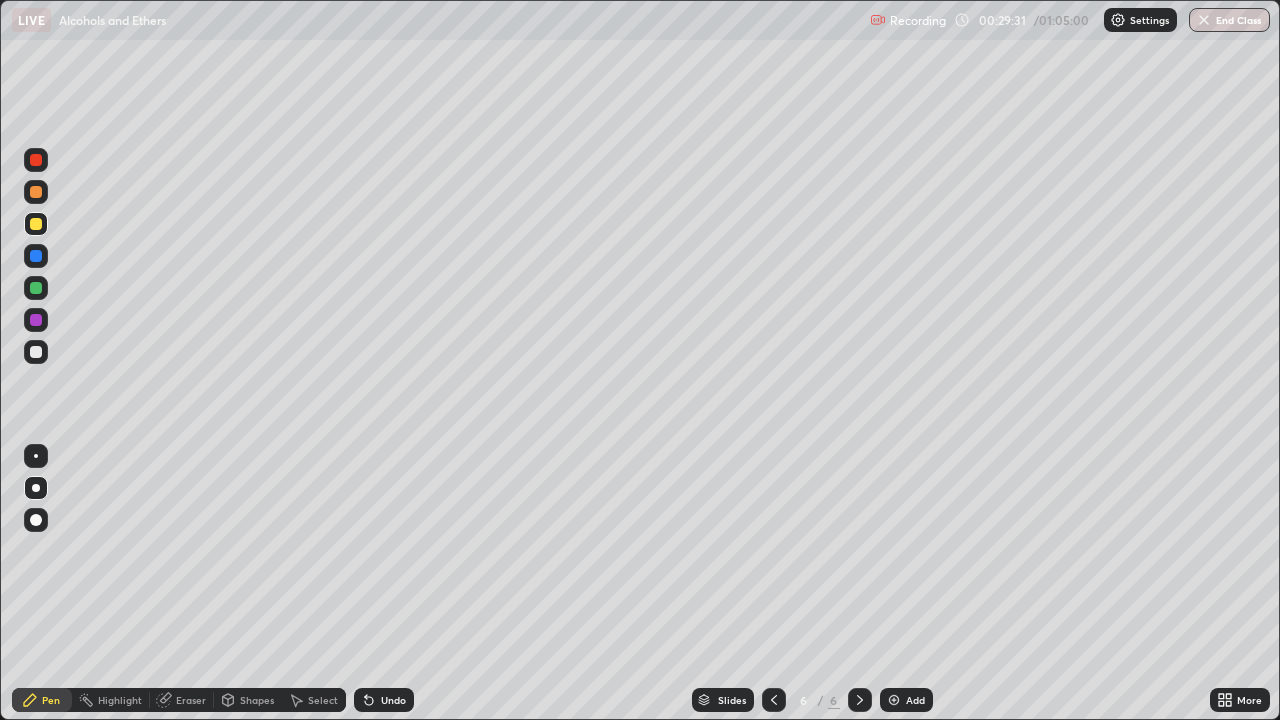 click at bounding box center (36, 288) 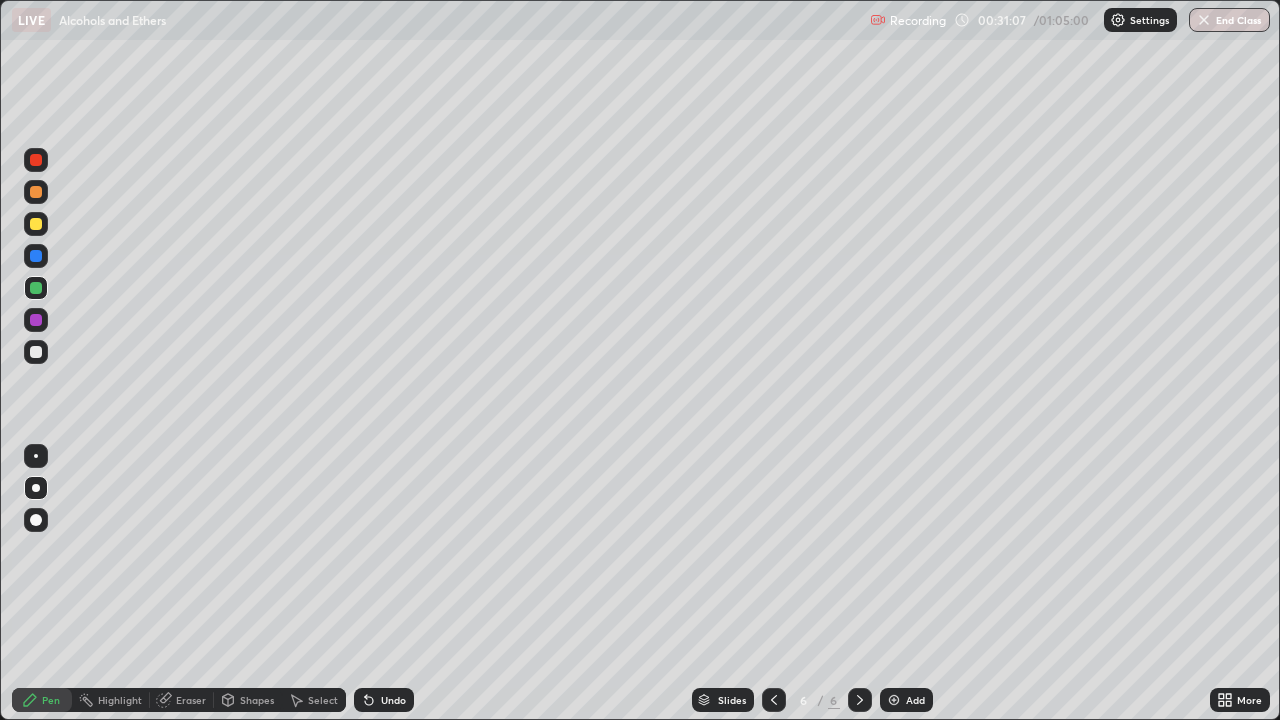 click at bounding box center (36, 320) 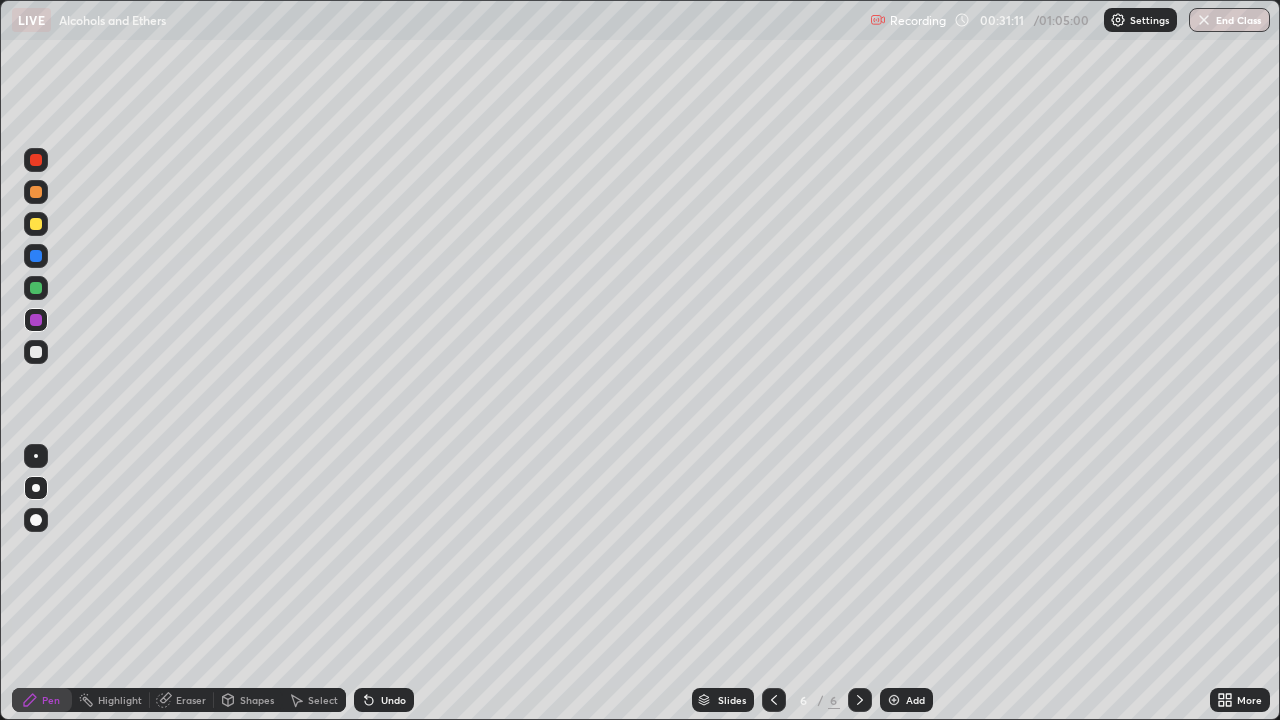 click at bounding box center (36, 352) 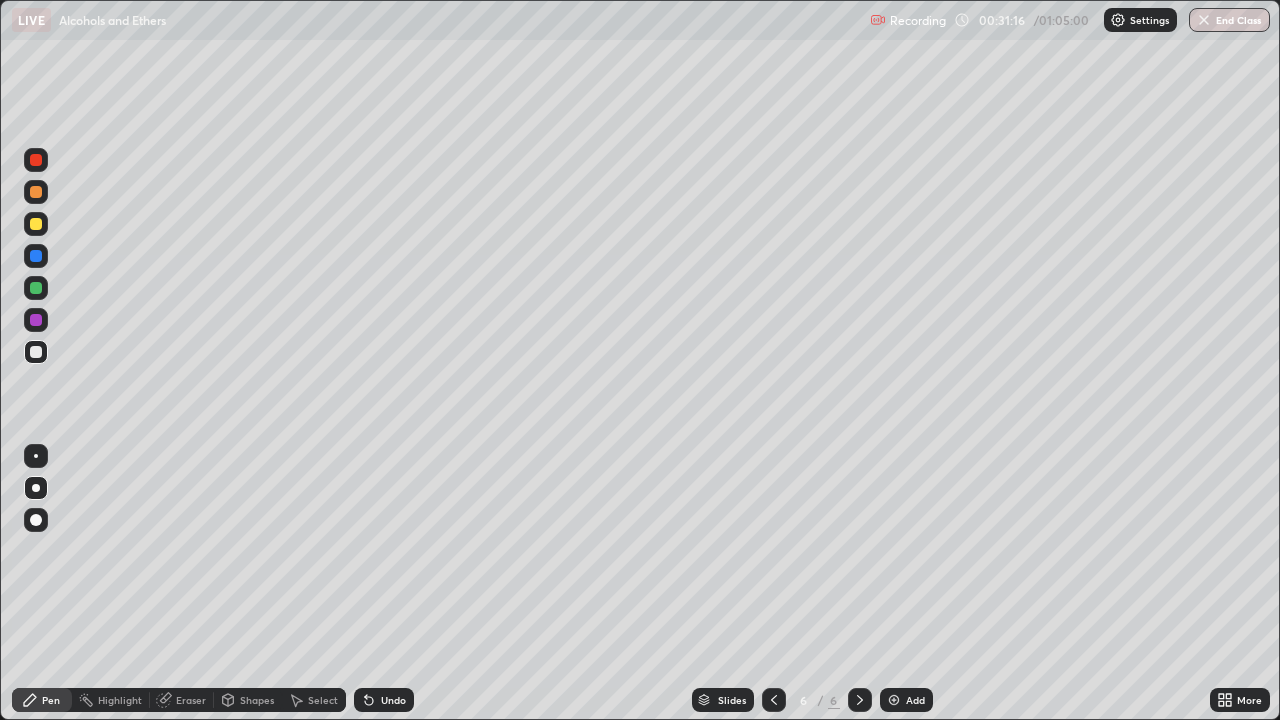 click on "Undo" at bounding box center [393, 700] 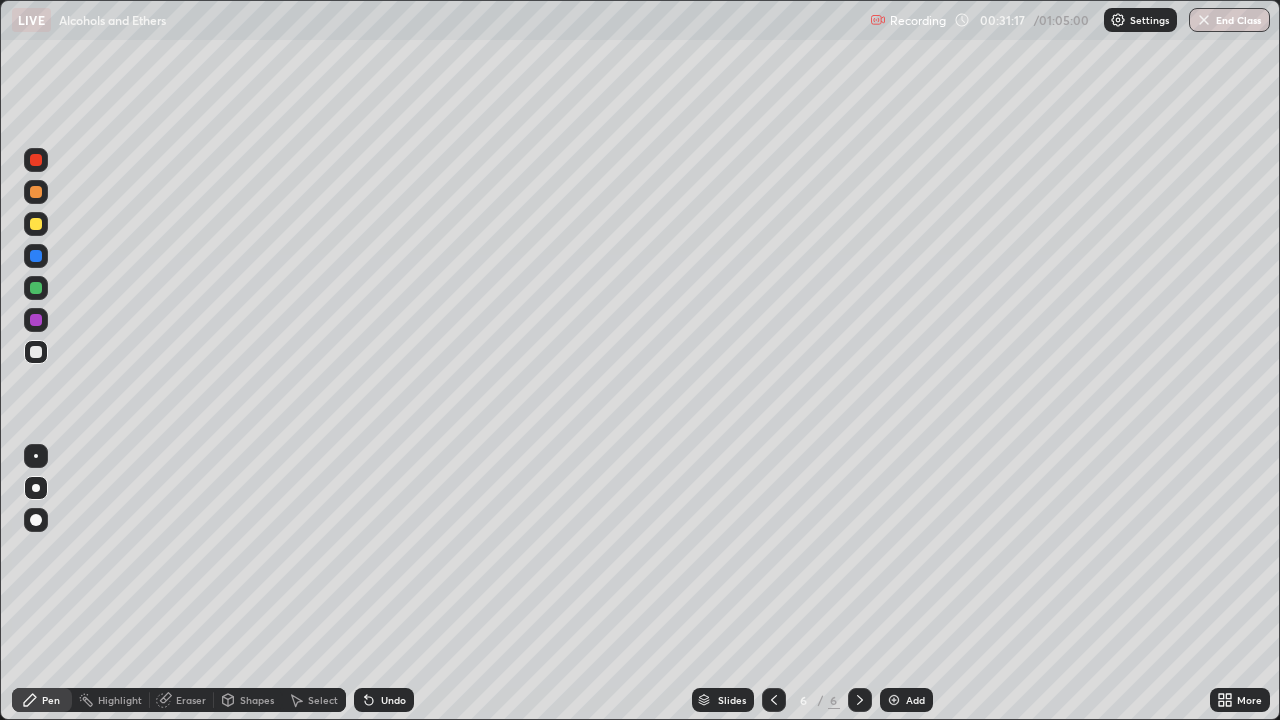 click on "Undo" at bounding box center (393, 700) 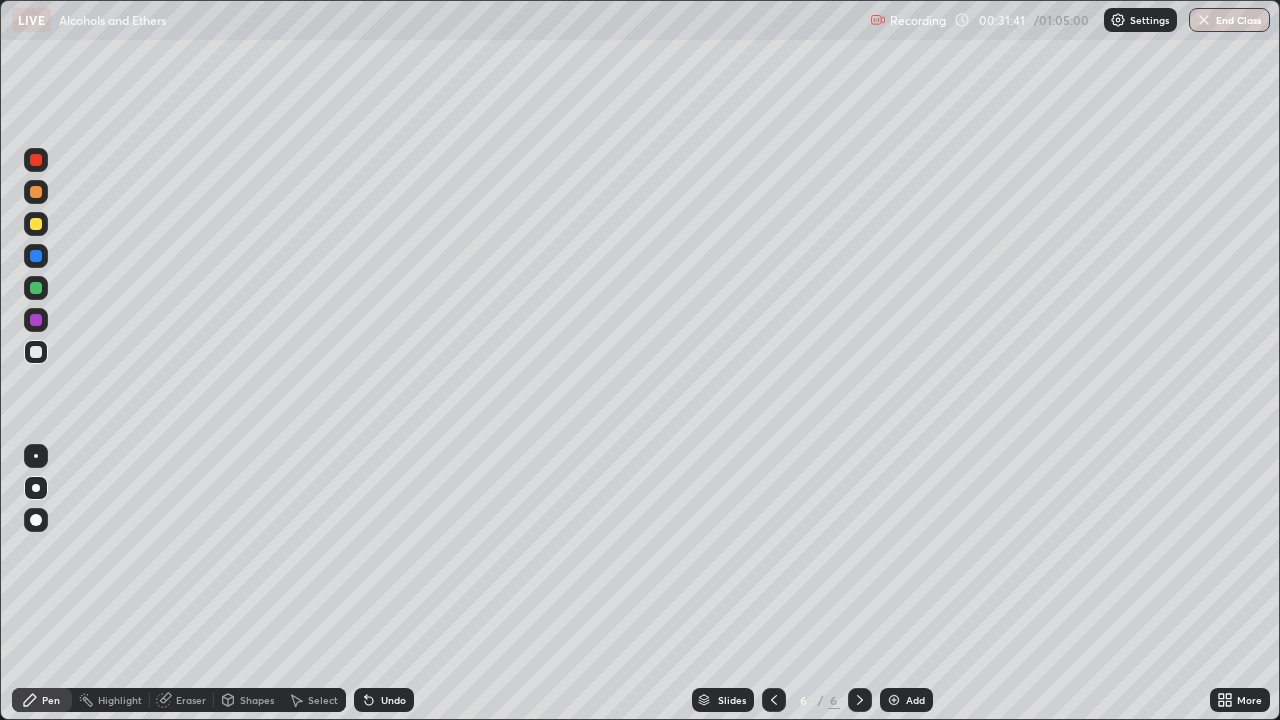 click on "Eraser" at bounding box center (182, 700) 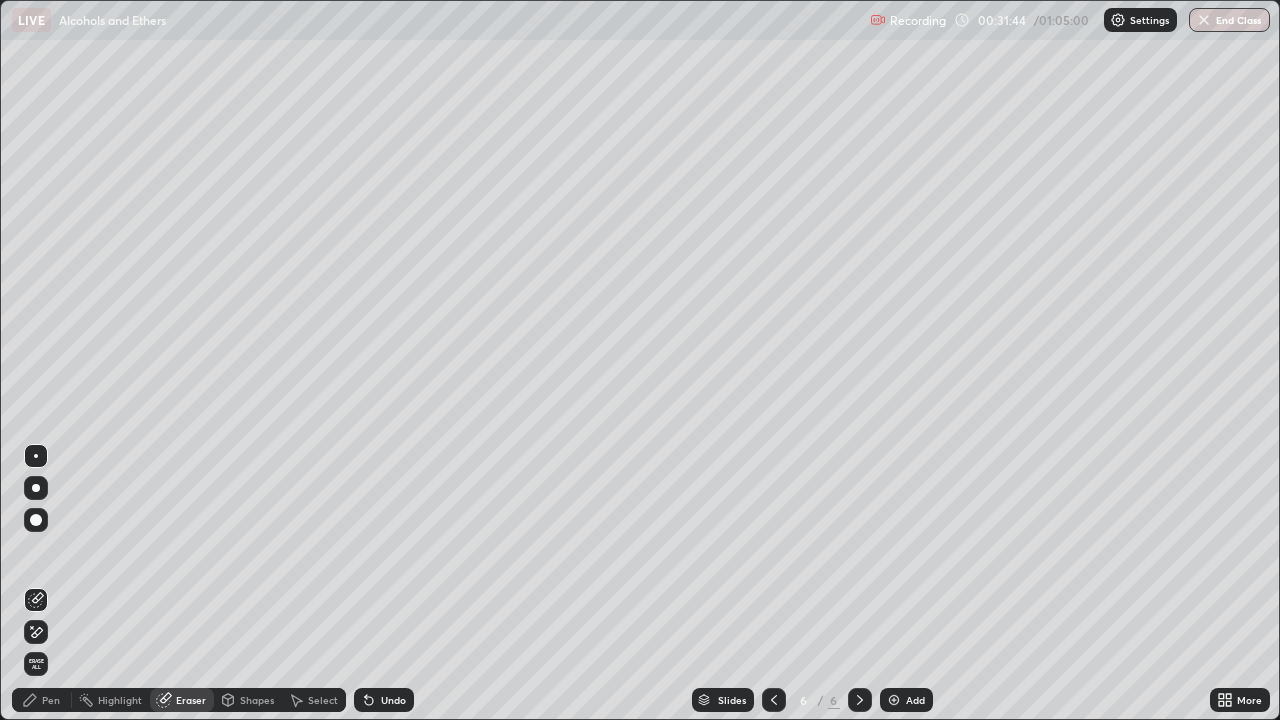 click on "Pen" at bounding box center (42, 700) 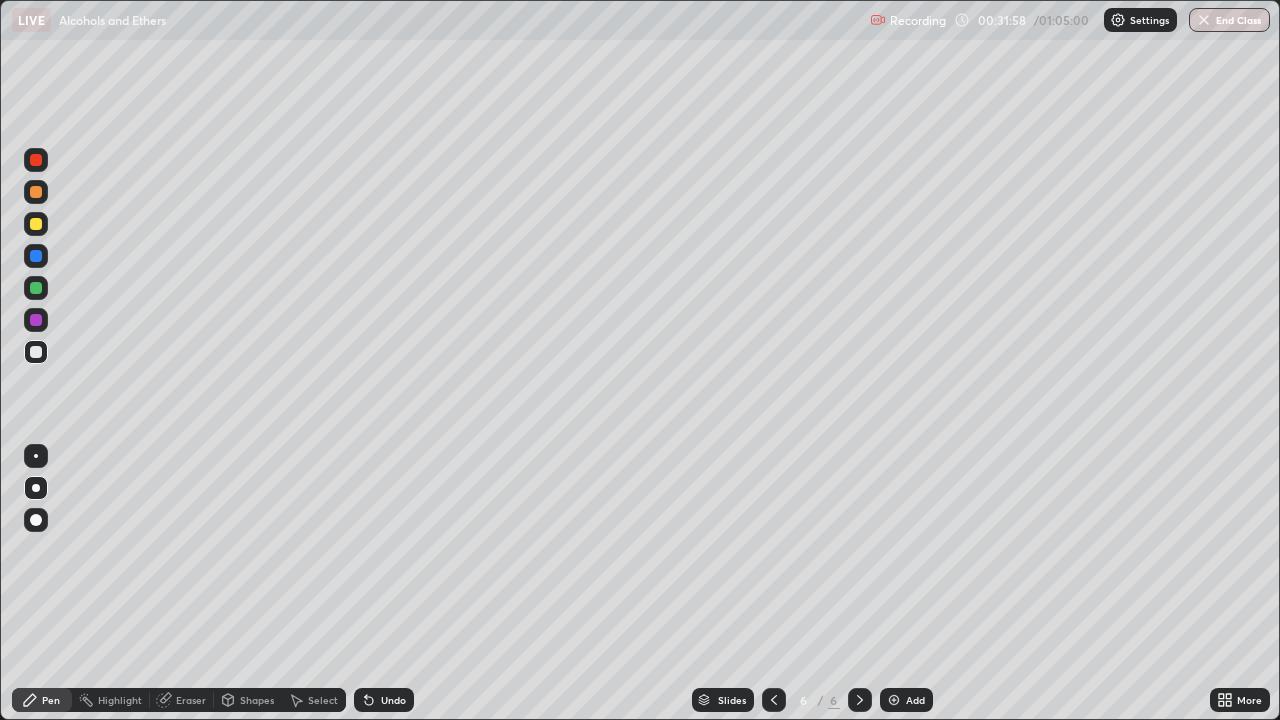 click on "Undo" at bounding box center (393, 700) 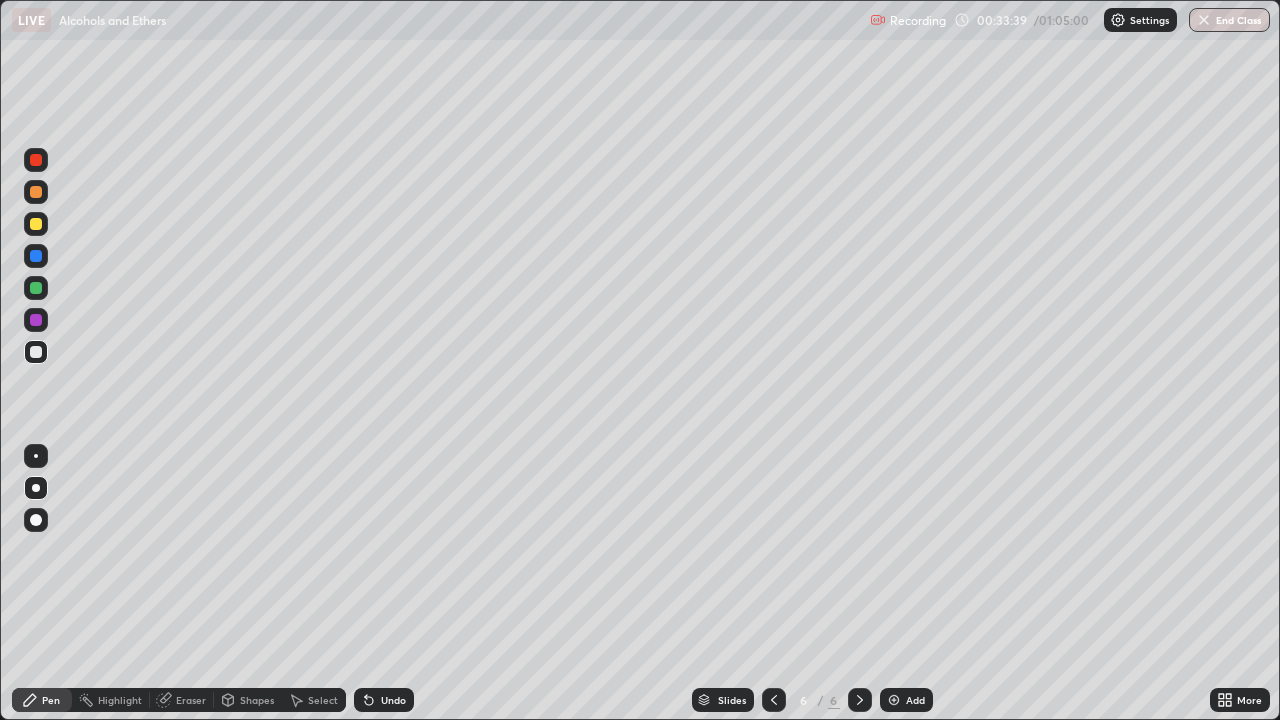 click at bounding box center [894, 700] 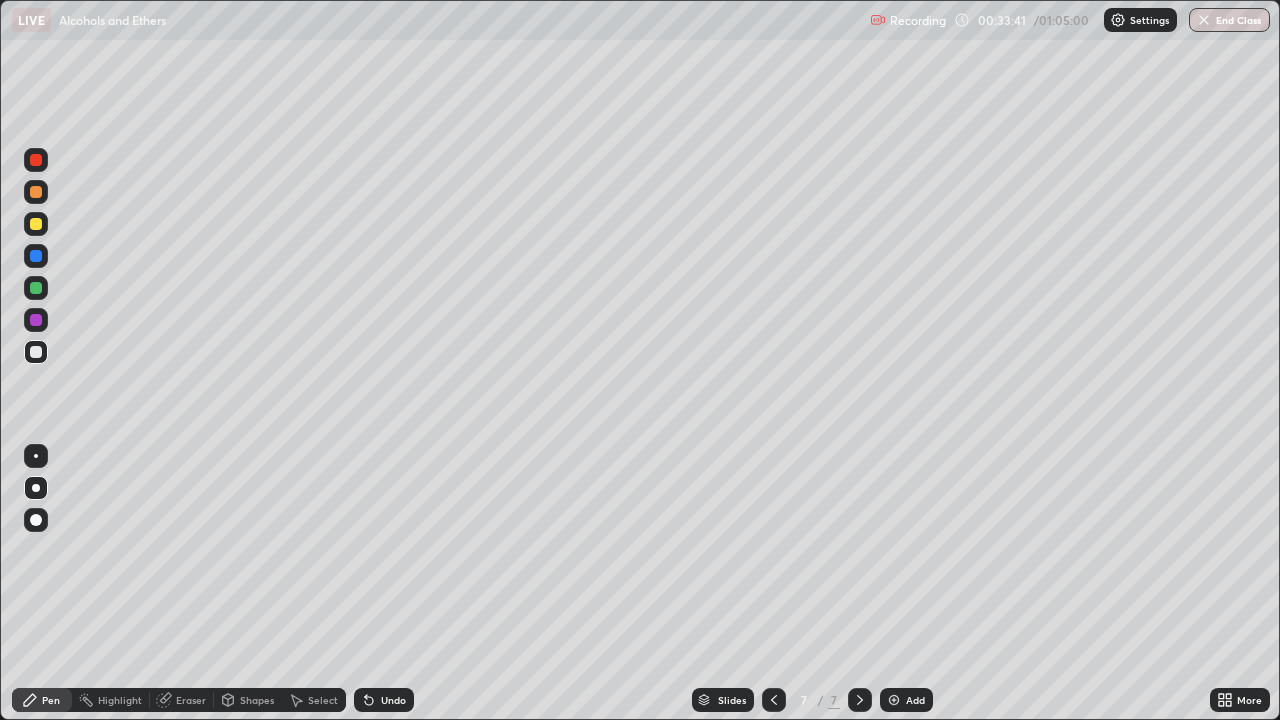 click at bounding box center (36, 224) 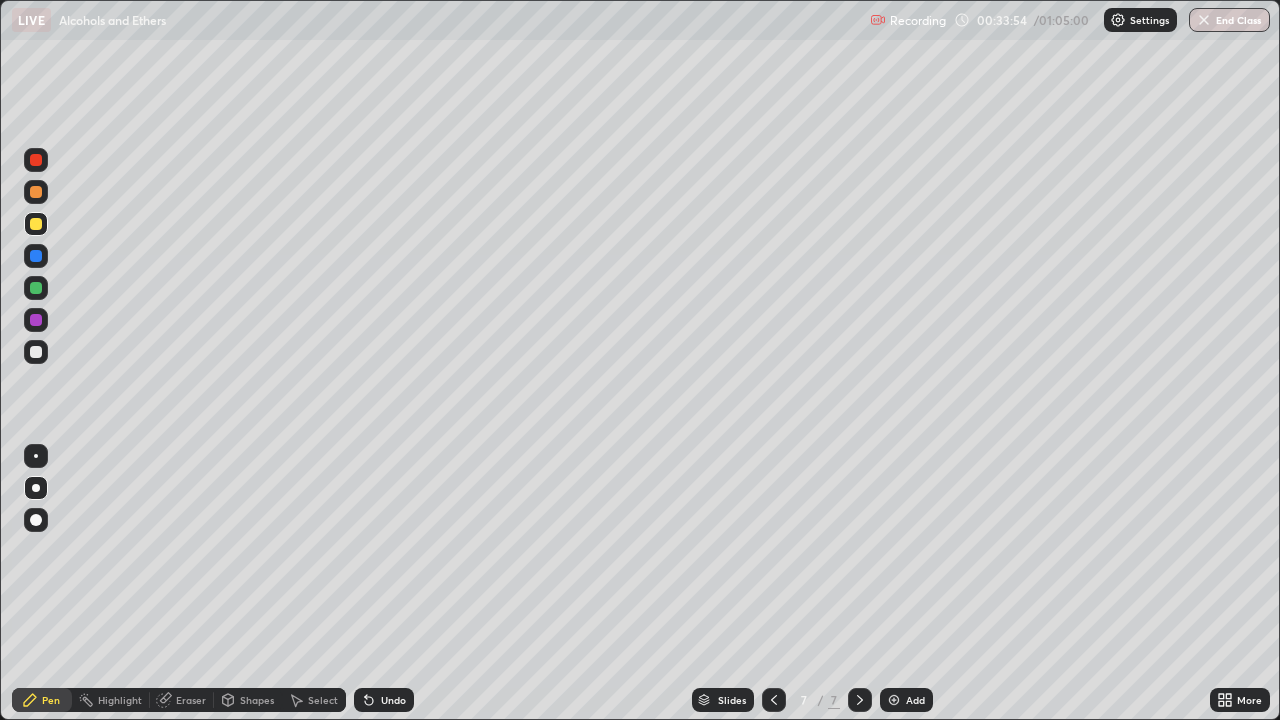 click on "Undo" at bounding box center (384, 700) 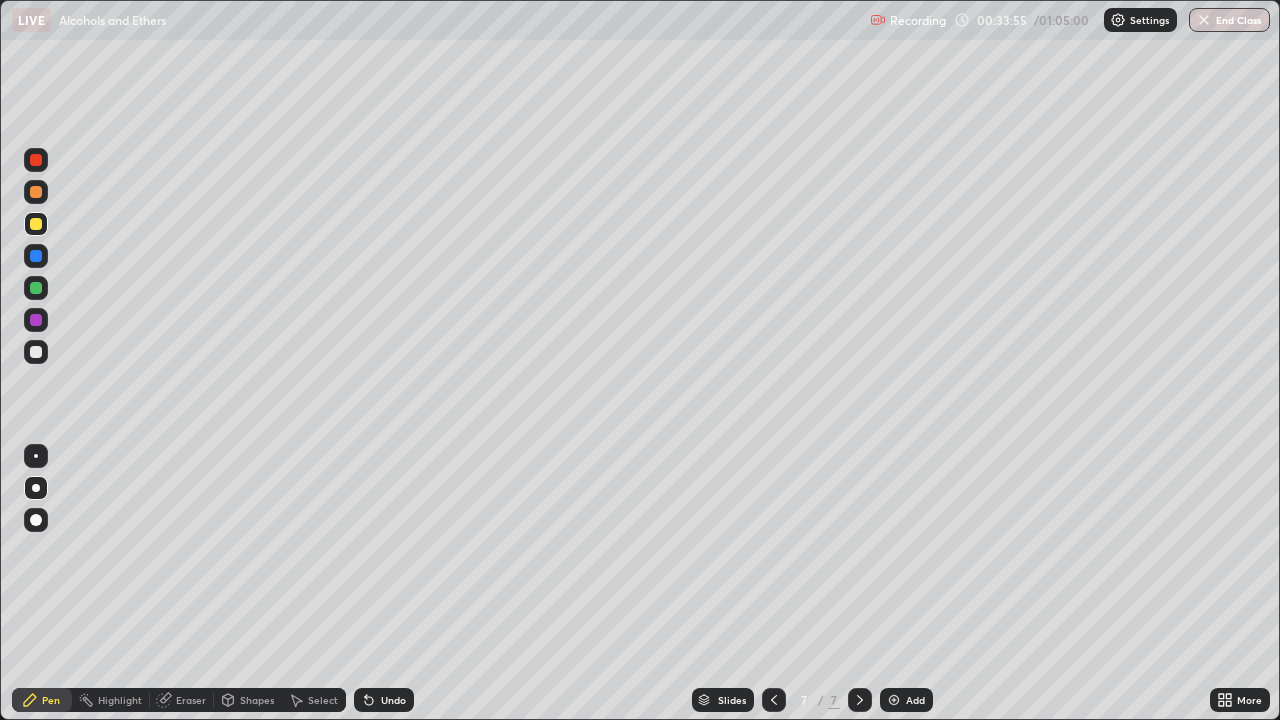 click on "Undo" at bounding box center [393, 700] 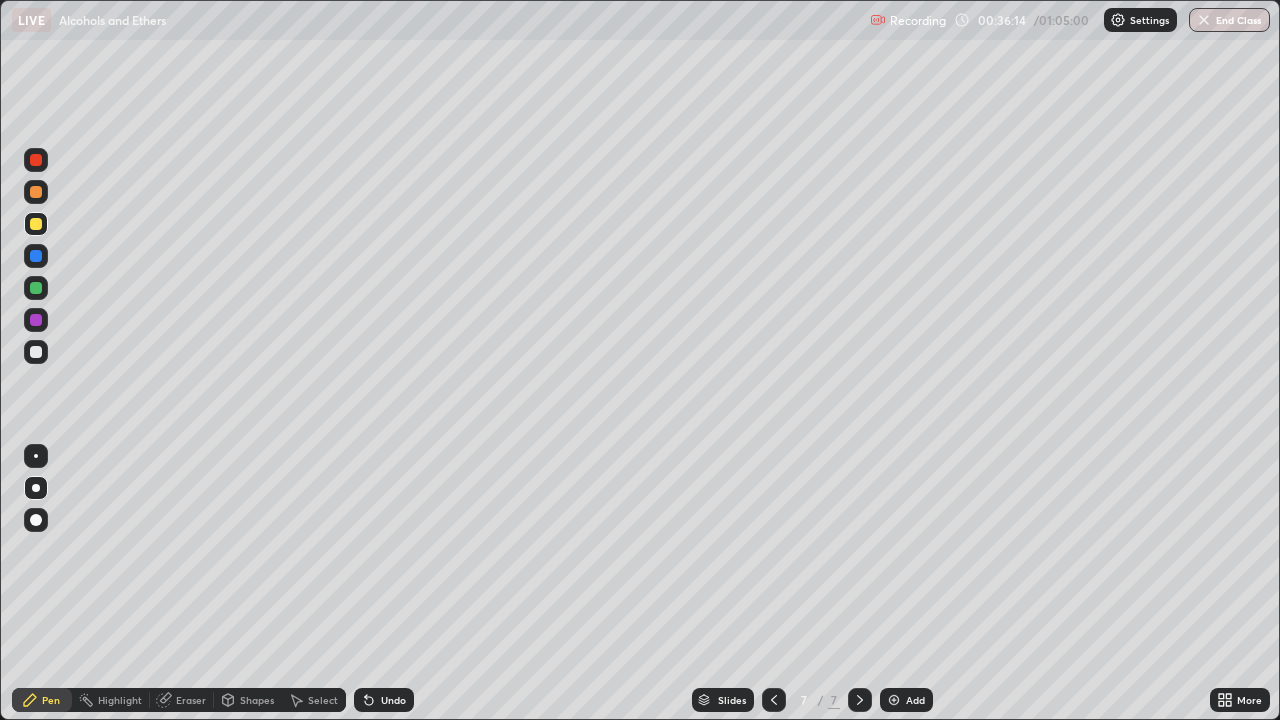click on "Slides 7 / 7 Add" at bounding box center (812, 700) 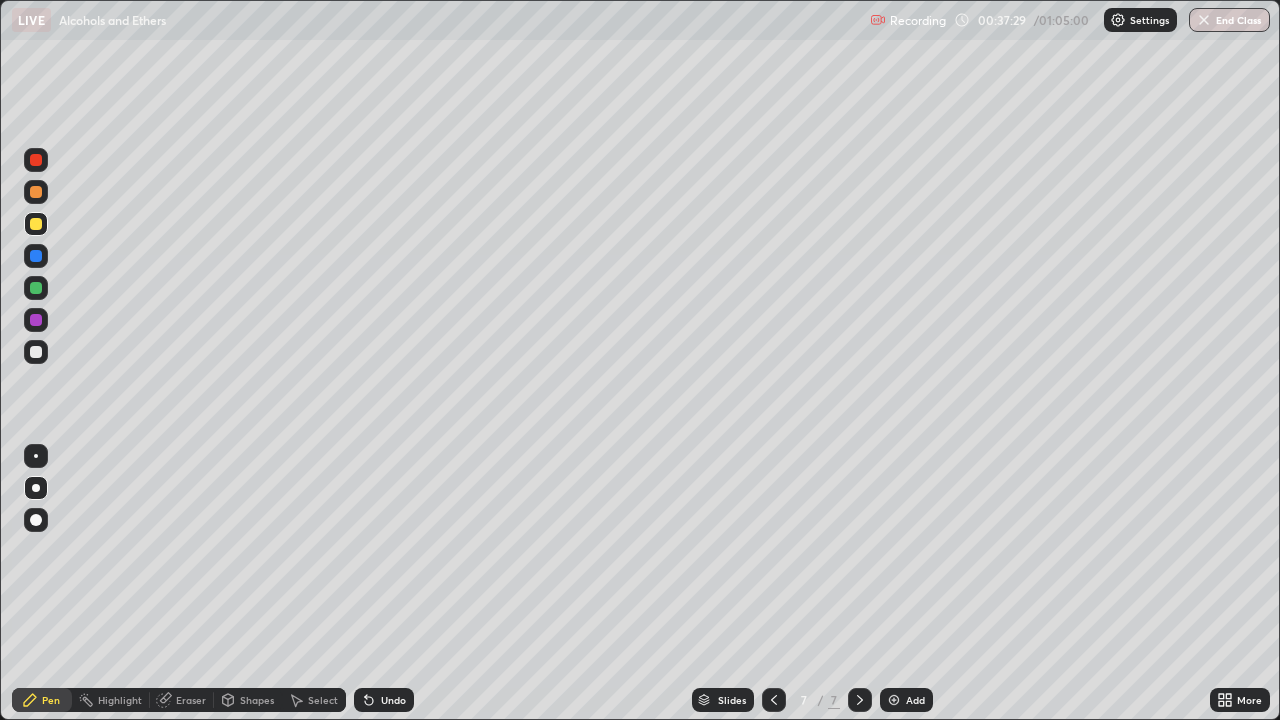 click at bounding box center (36, 320) 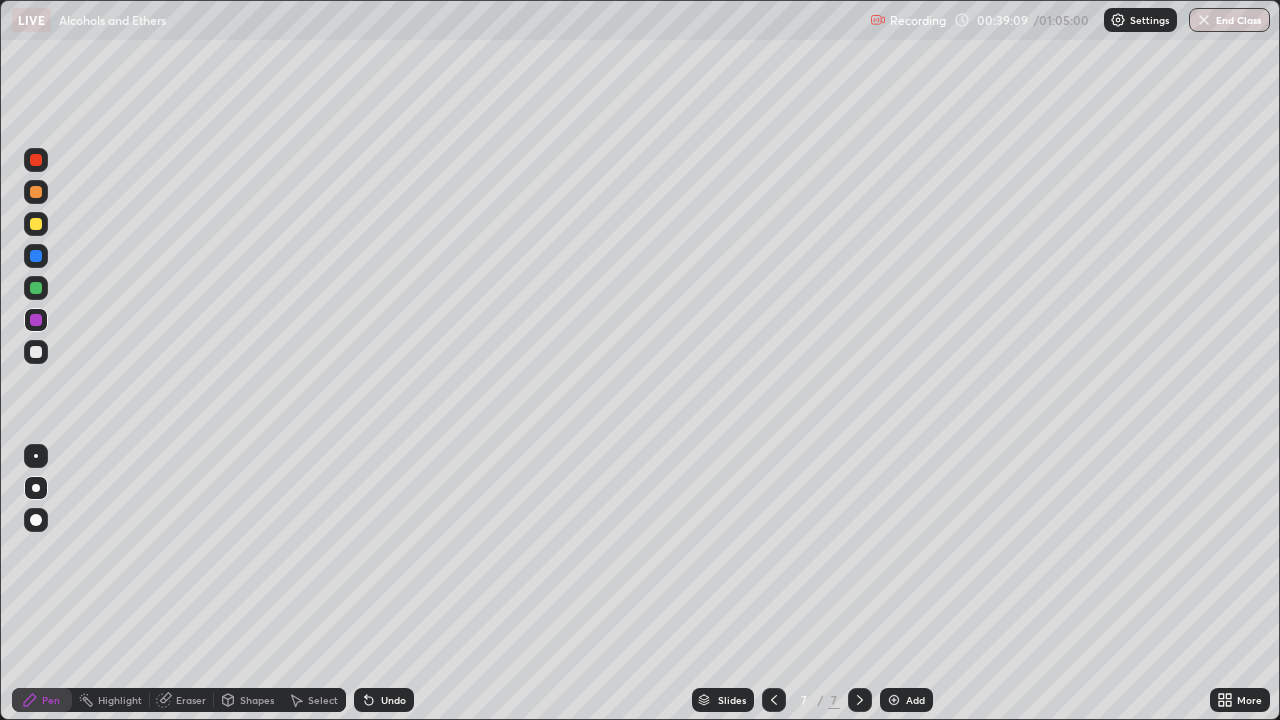 click at bounding box center [894, 700] 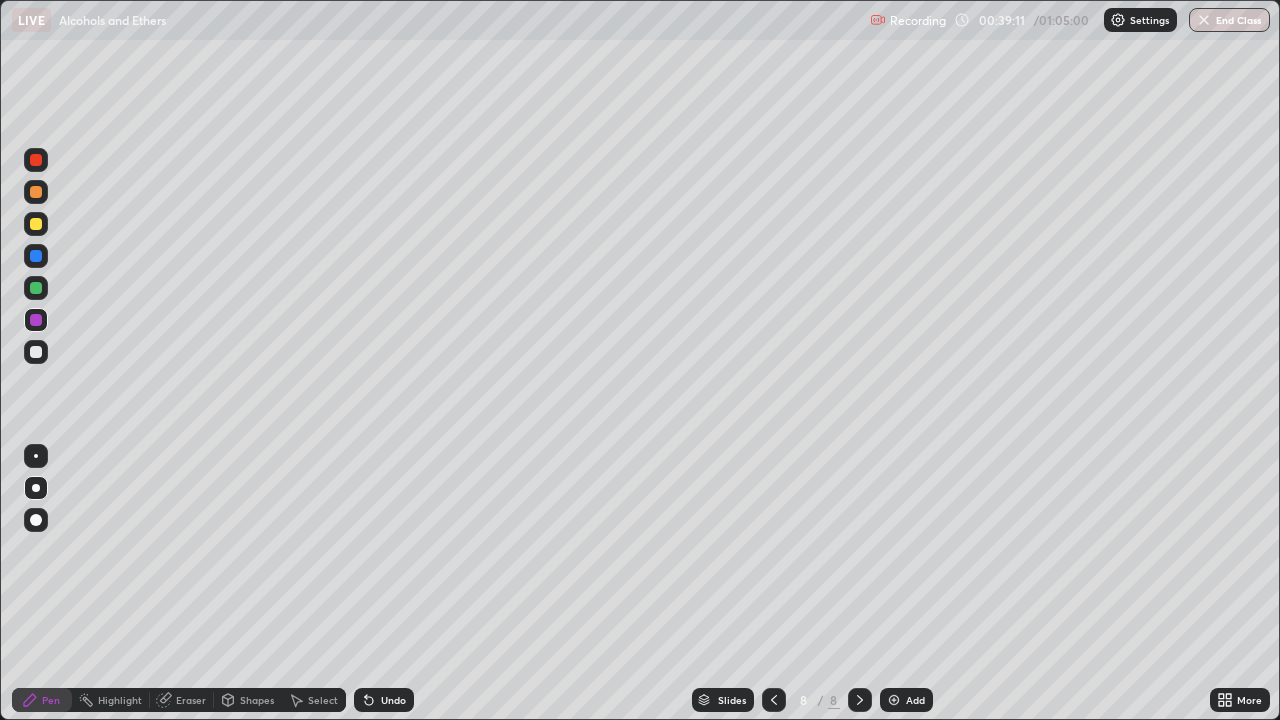 click at bounding box center (36, 224) 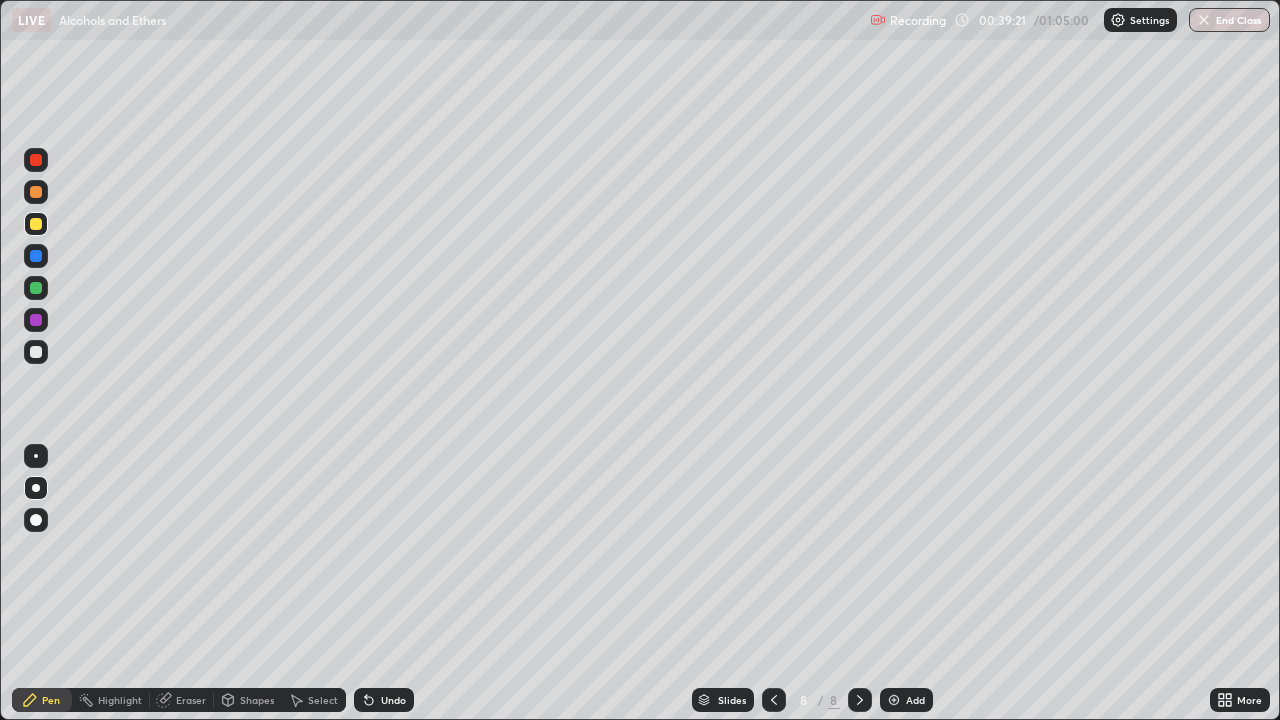 click 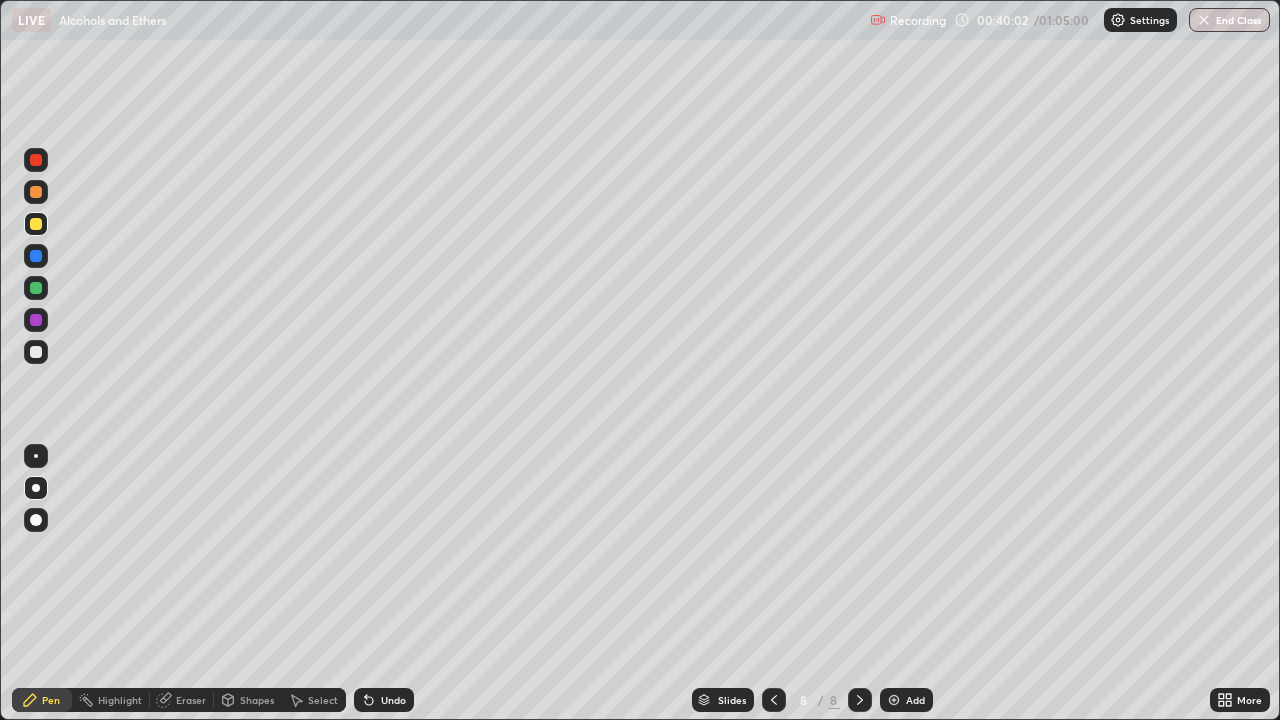 click at bounding box center (36, 352) 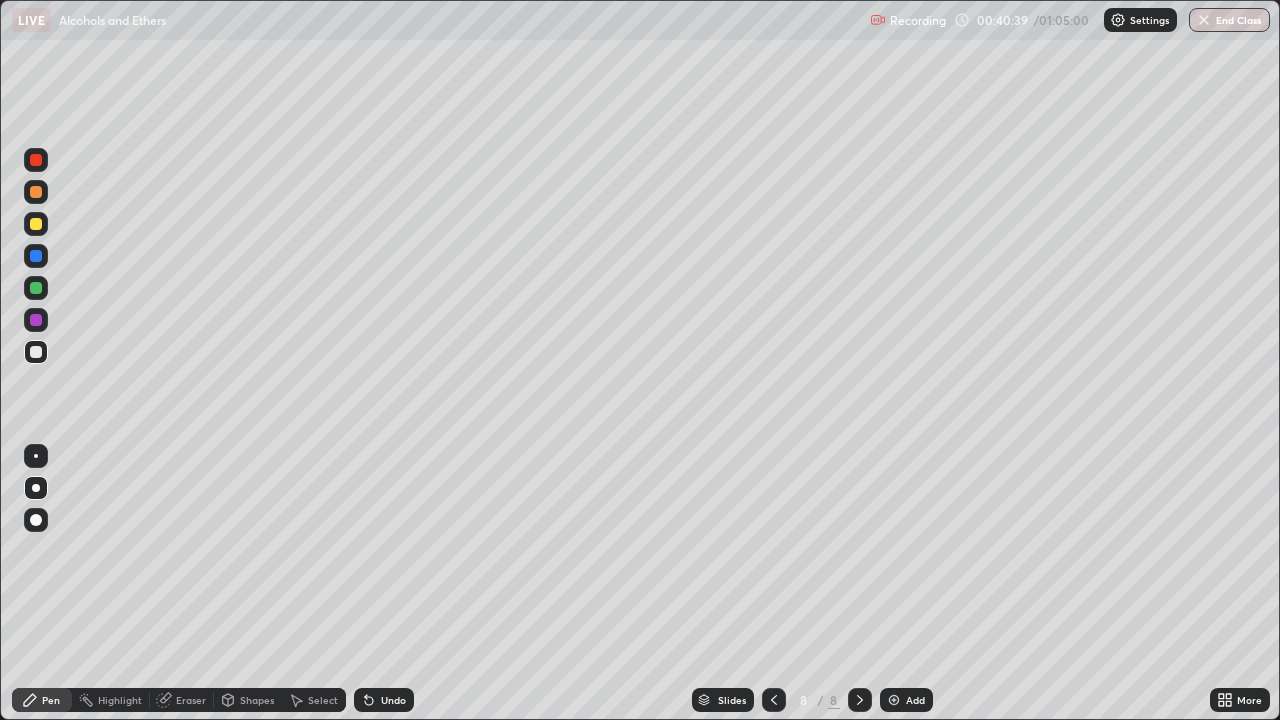 click on "Undo" at bounding box center [393, 700] 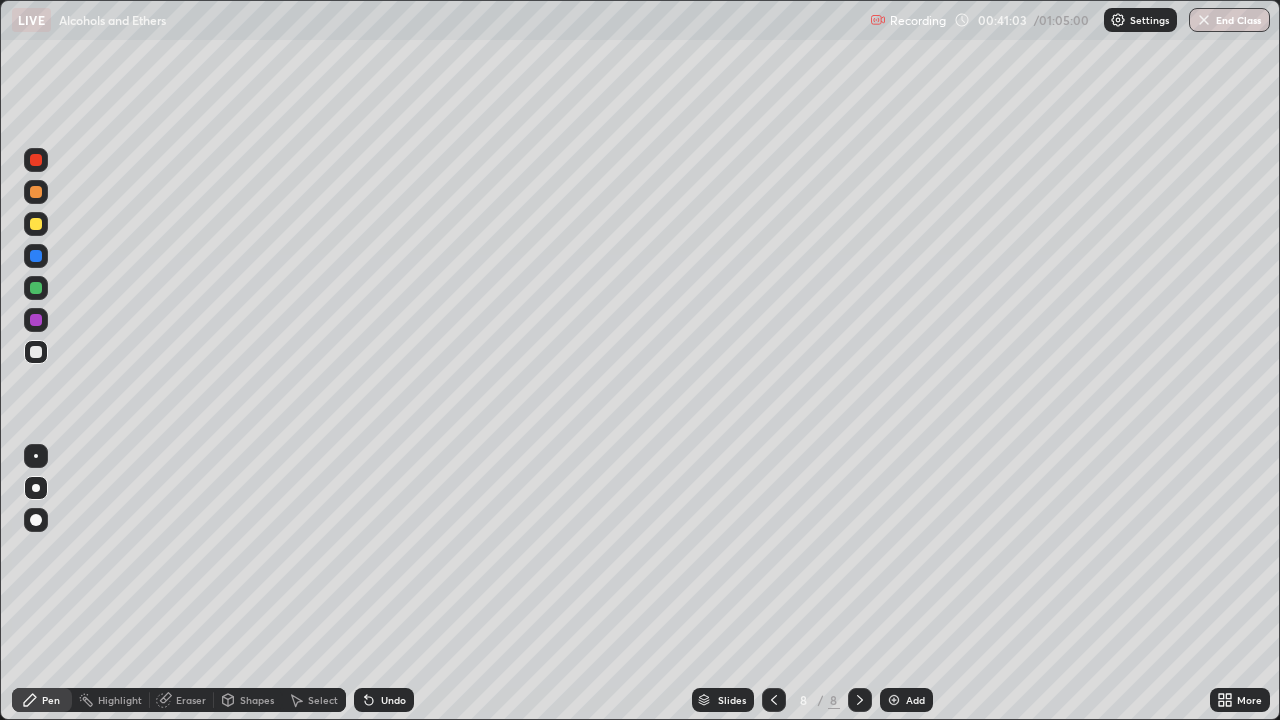 click at bounding box center [36, 288] 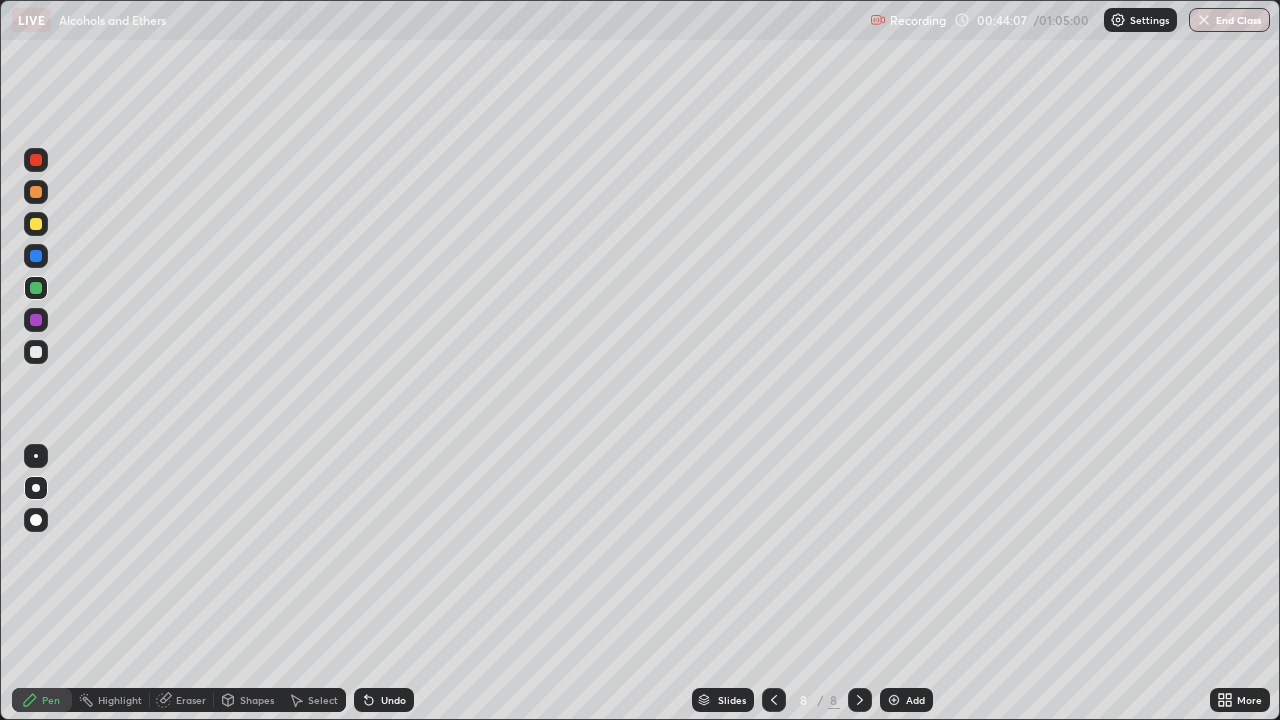 click on "Add" at bounding box center [906, 700] 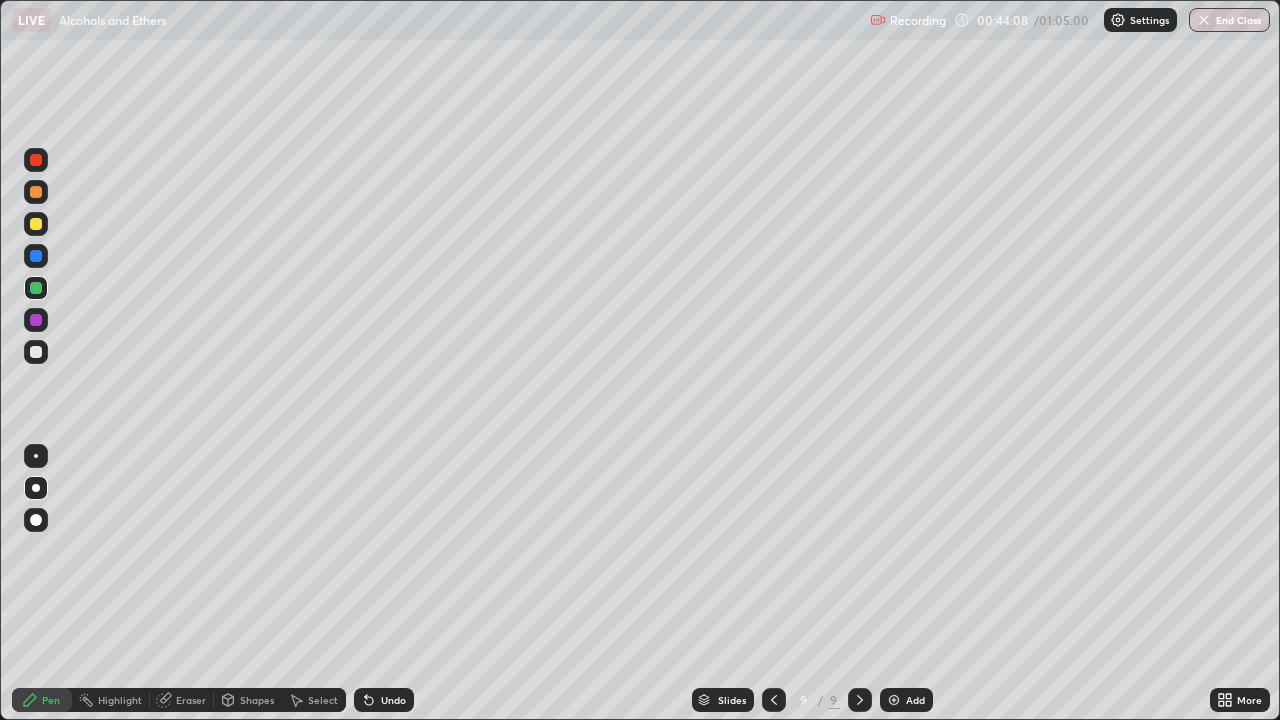click at bounding box center [36, 352] 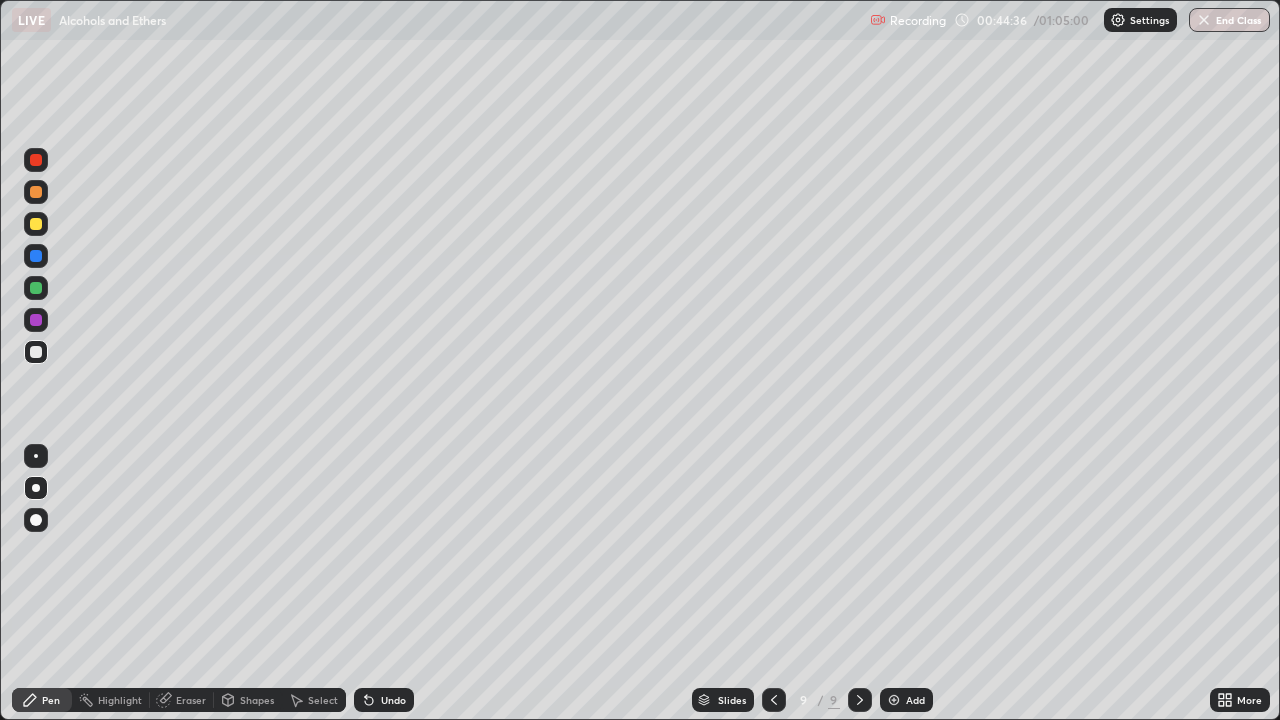 click on "Undo" at bounding box center (384, 700) 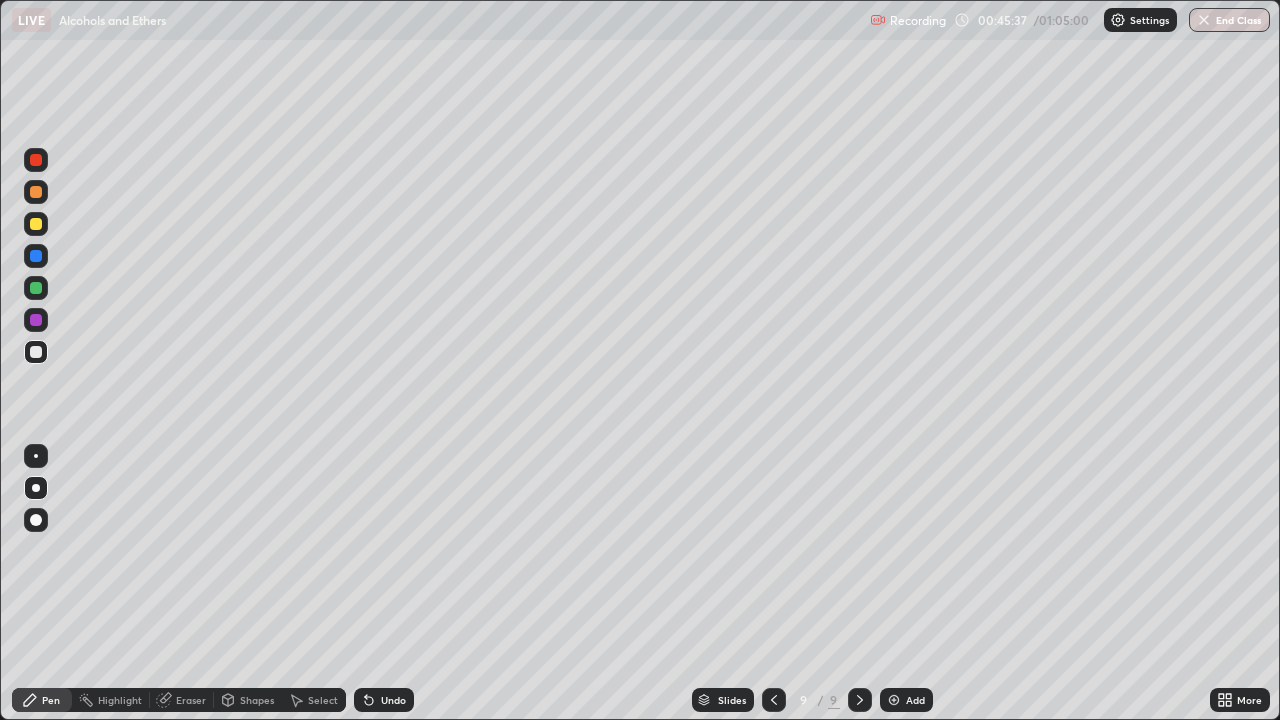 click at bounding box center [36, 320] 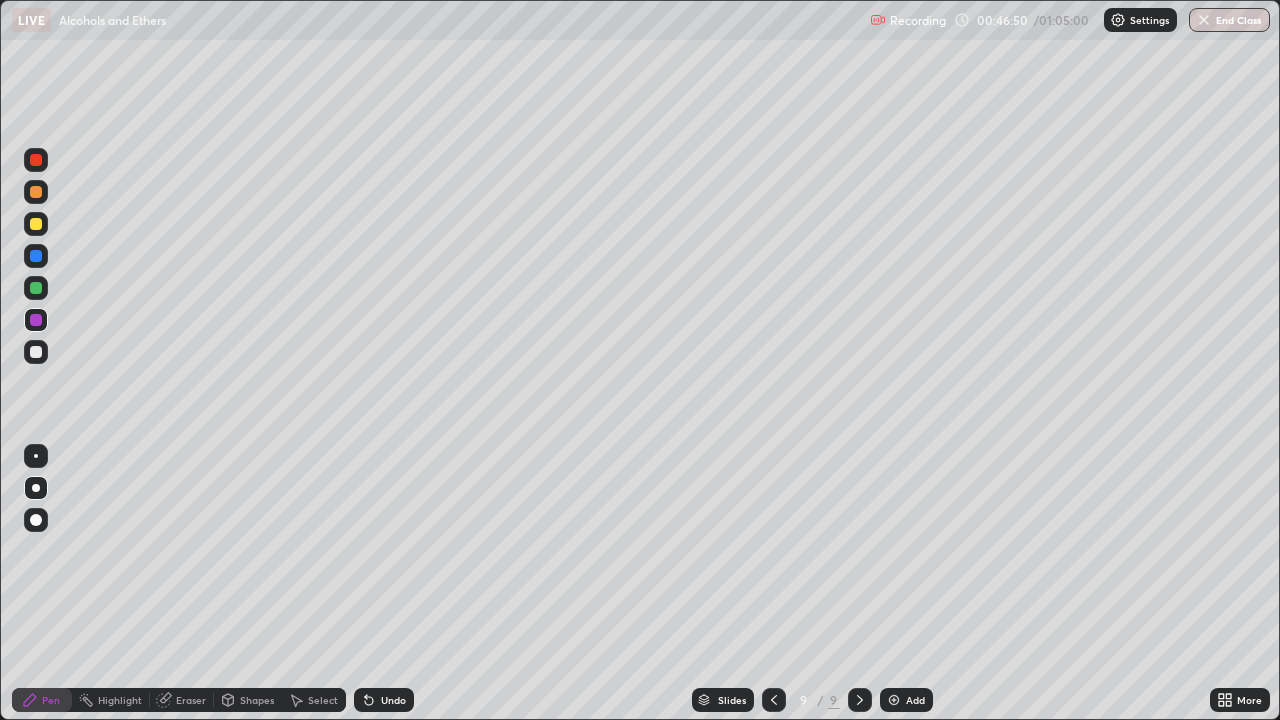 click at bounding box center [894, 700] 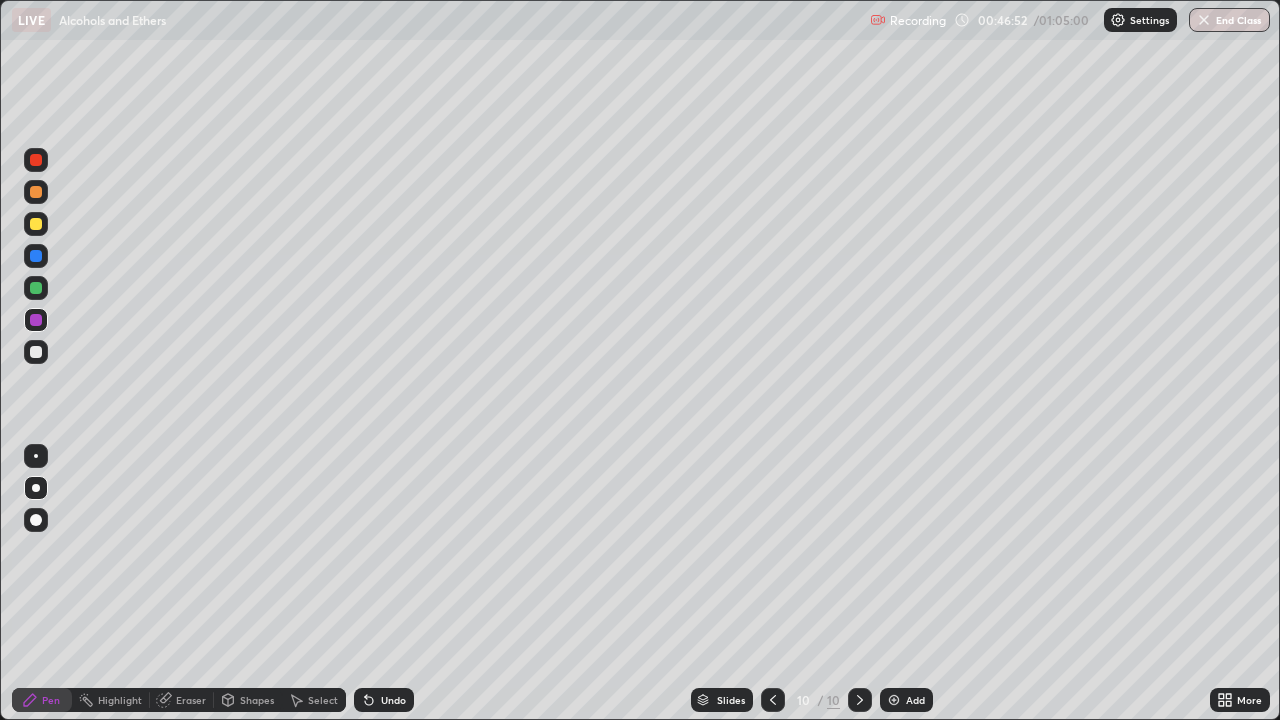 click at bounding box center [36, 224] 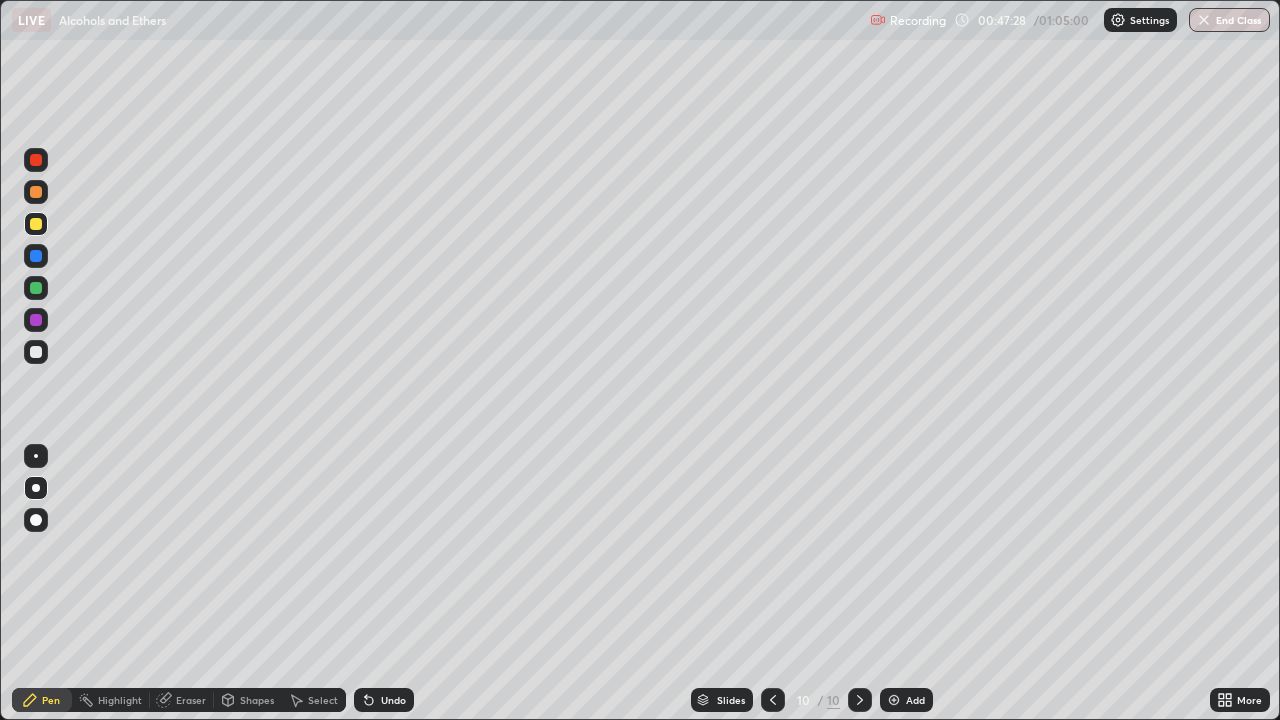 click at bounding box center (36, 352) 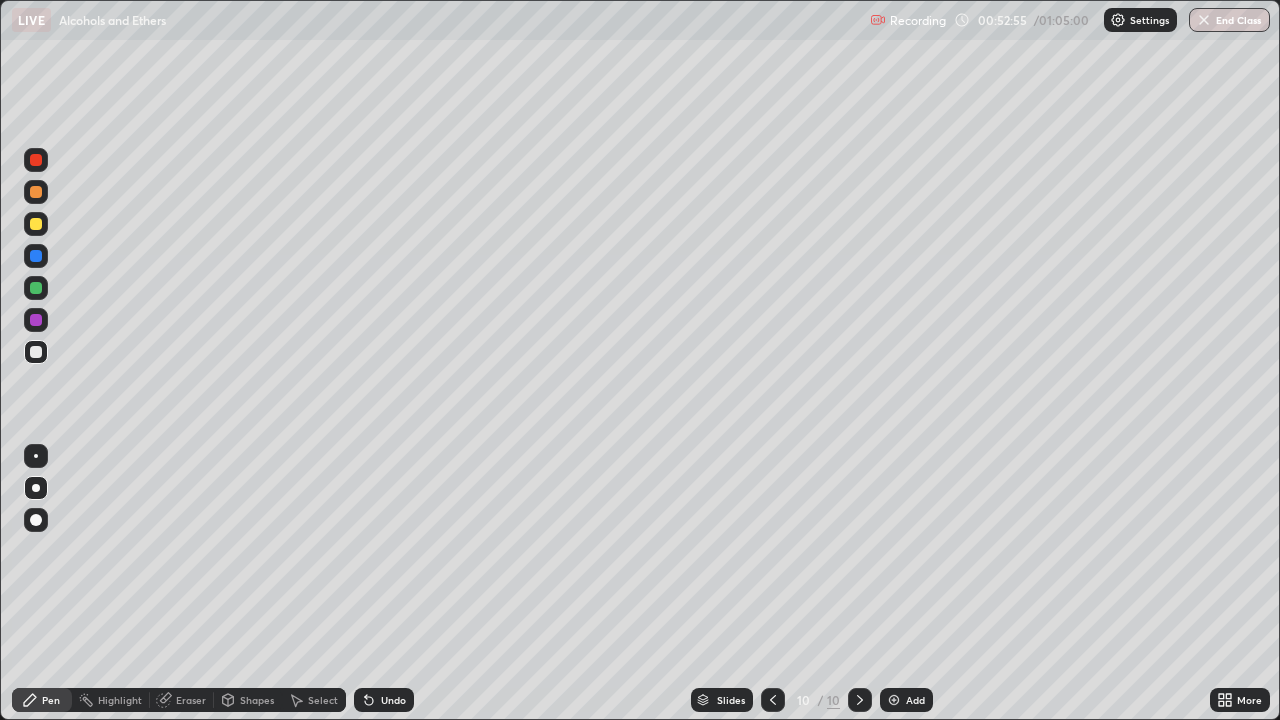 click at bounding box center (894, 700) 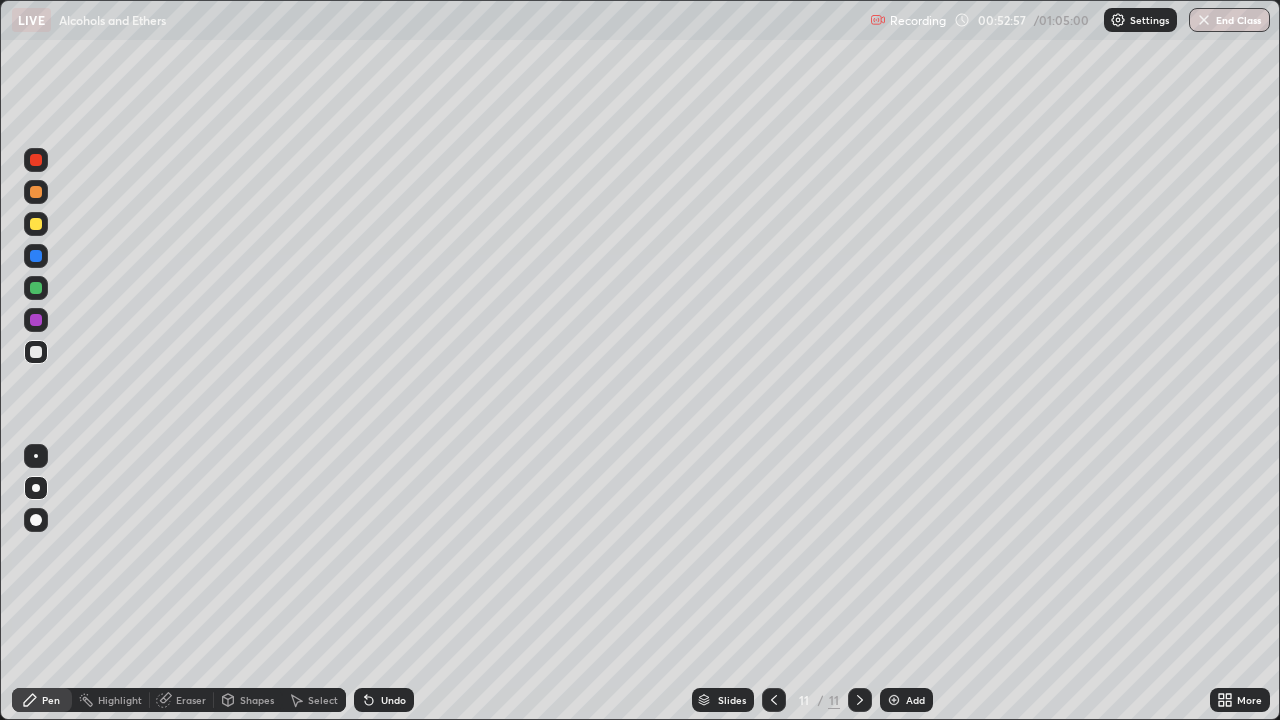 click at bounding box center [36, 192] 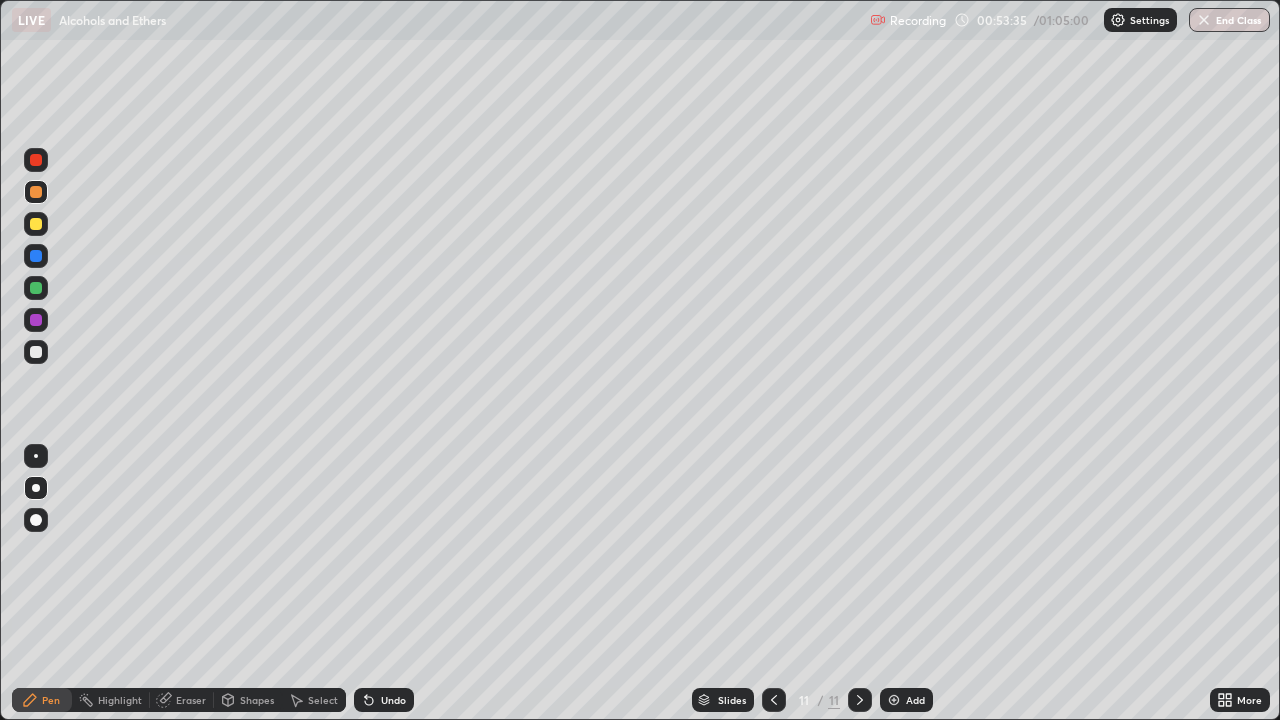 click 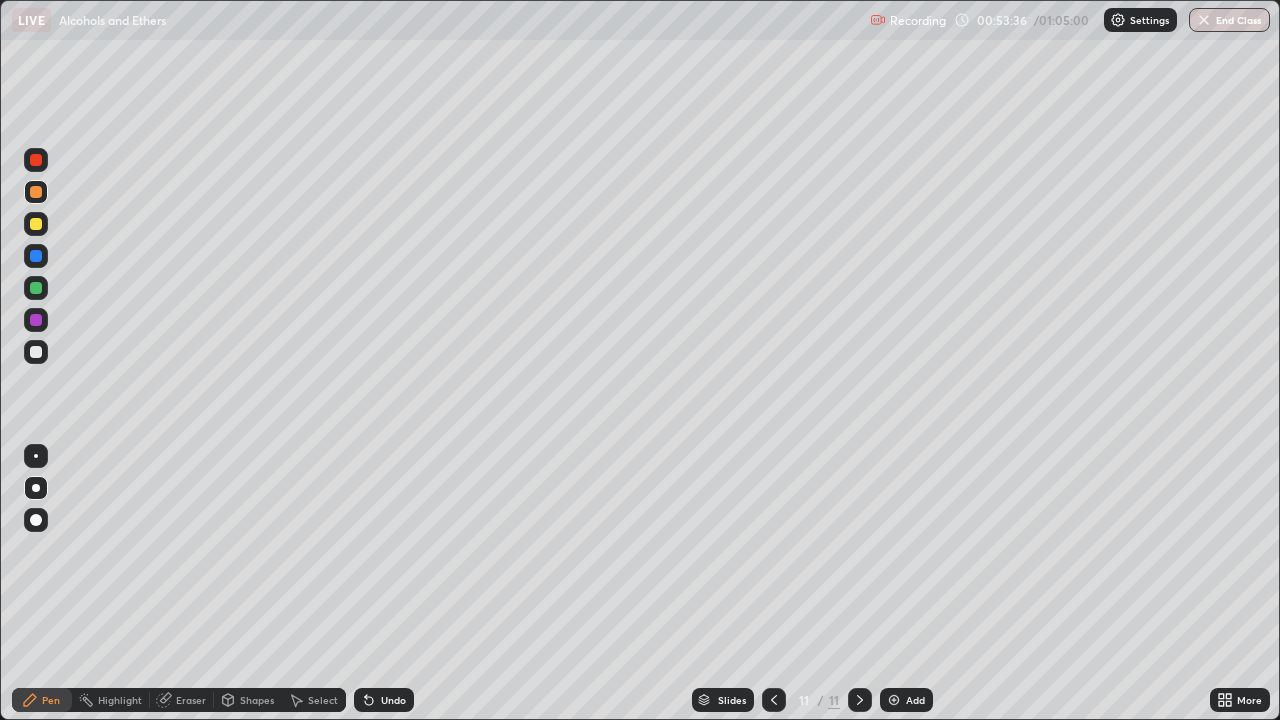 click 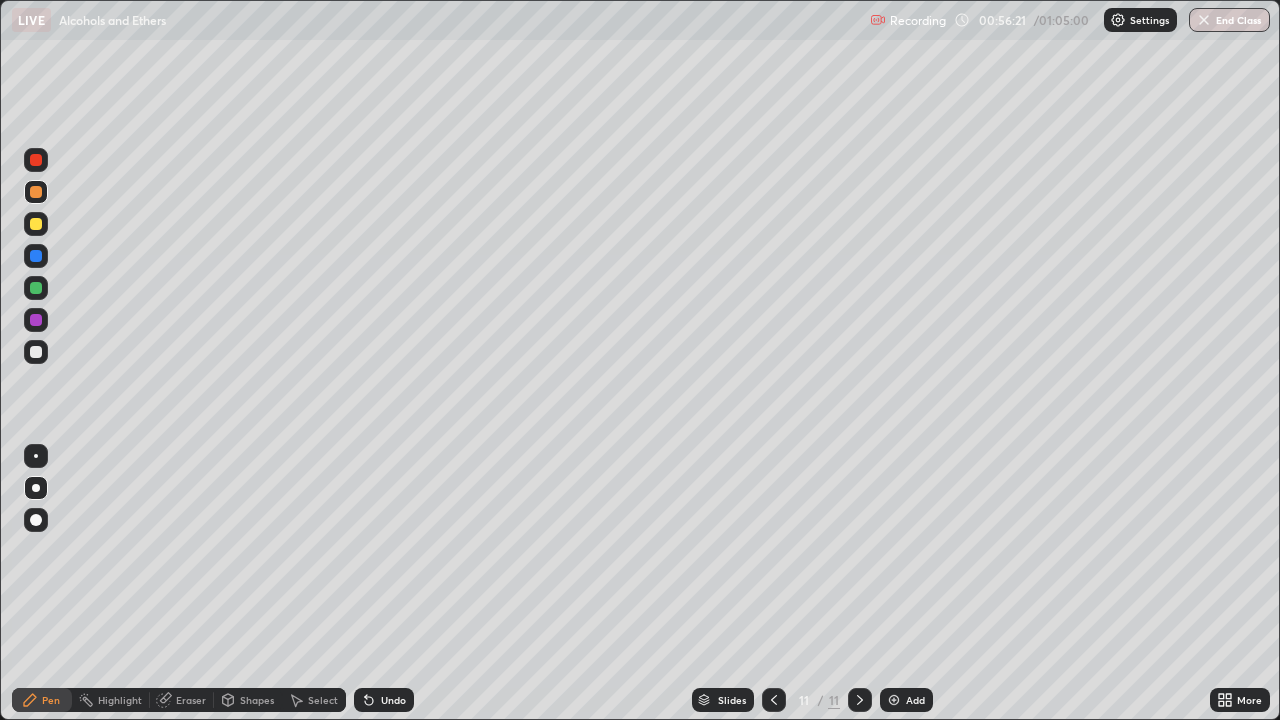 click on "End Class" at bounding box center [1229, 20] 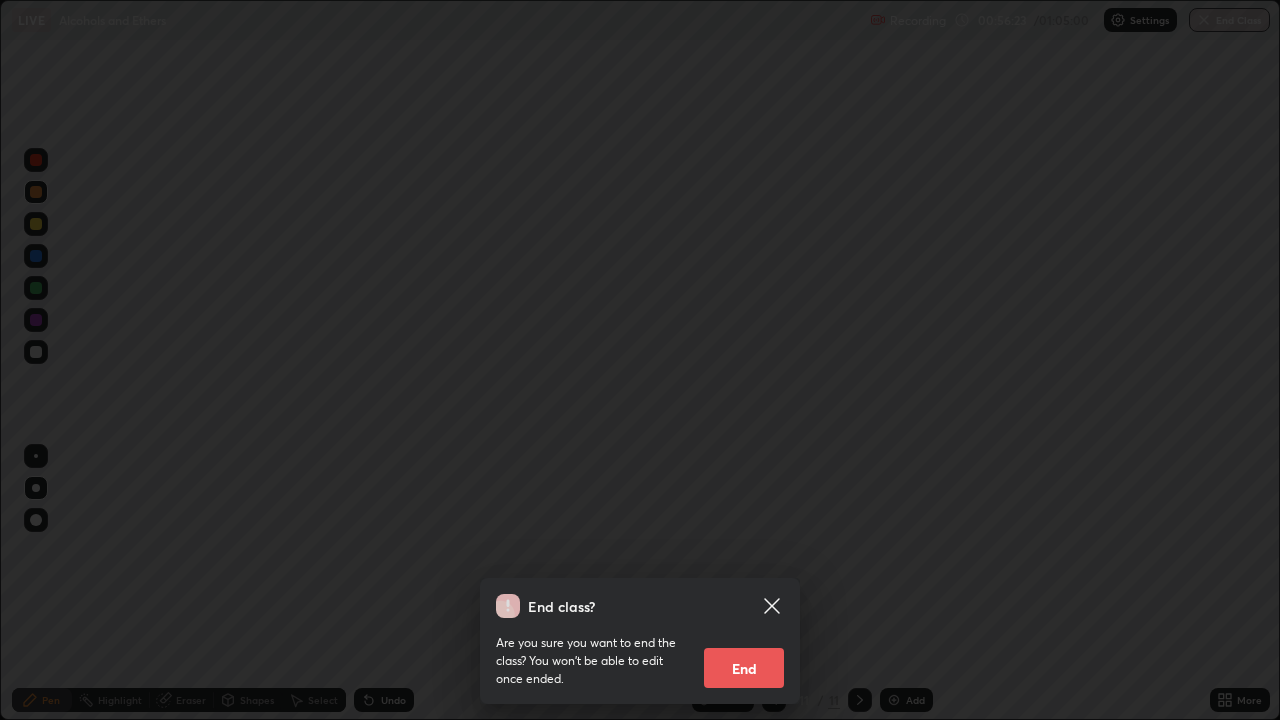 click on "End" at bounding box center [744, 668] 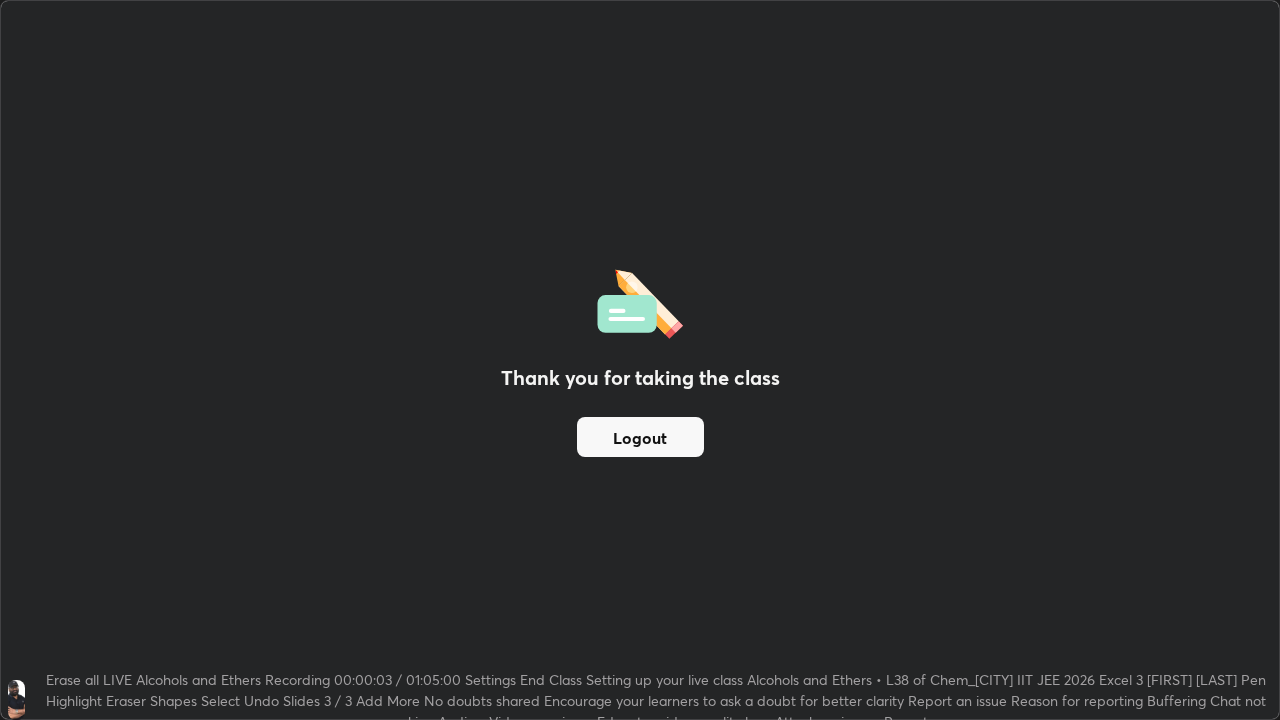 click on "Logout" at bounding box center [640, 437] 